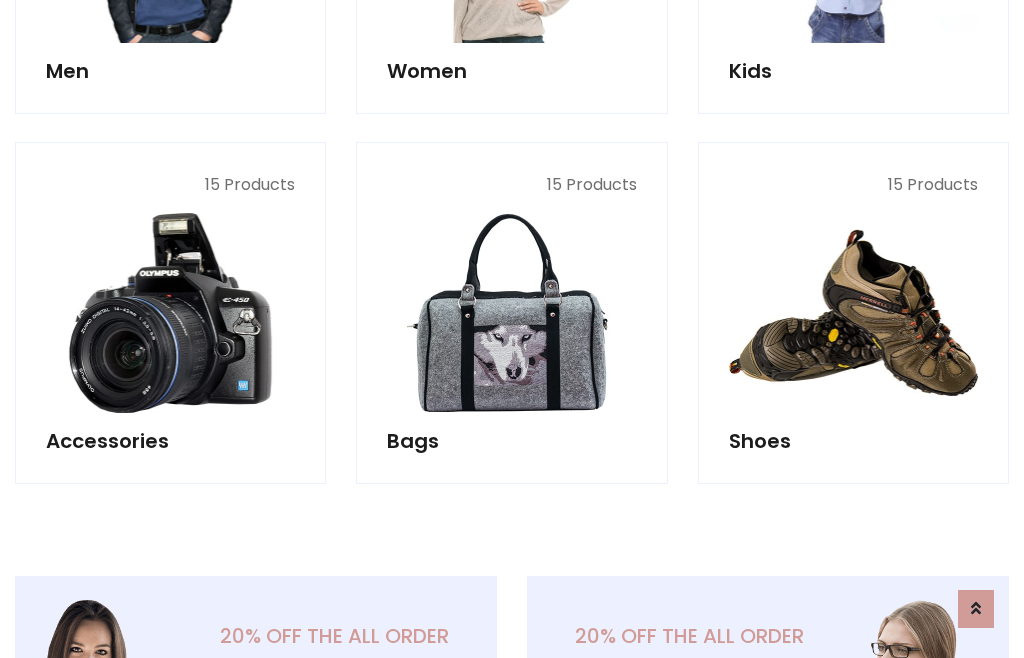 scroll, scrollTop: 853, scrollLeft: 0, axis: vertical 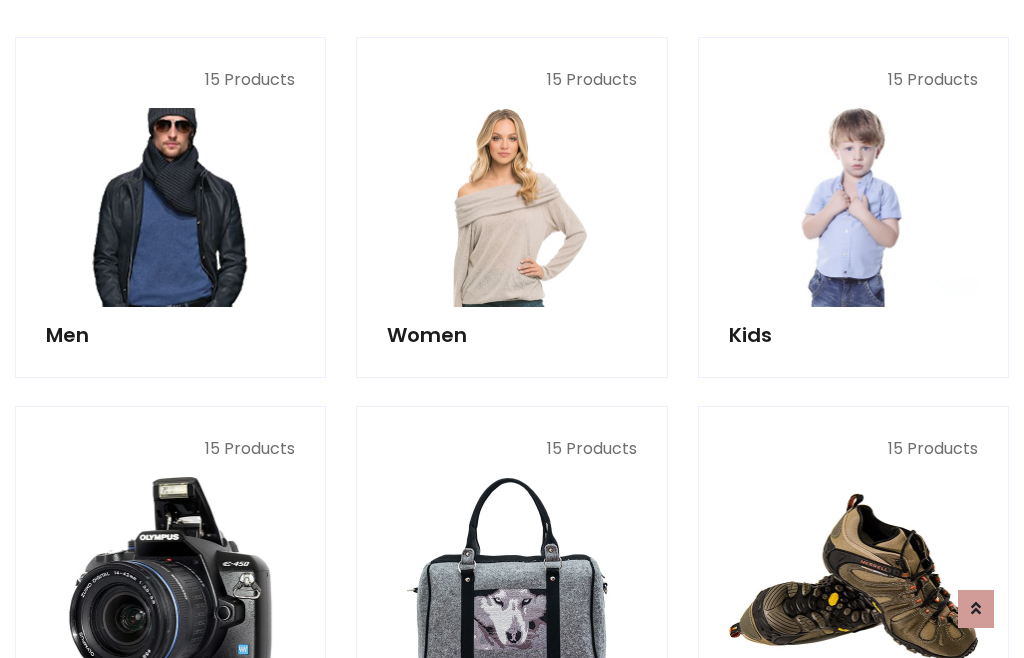 click at bounding box center (170, 207) 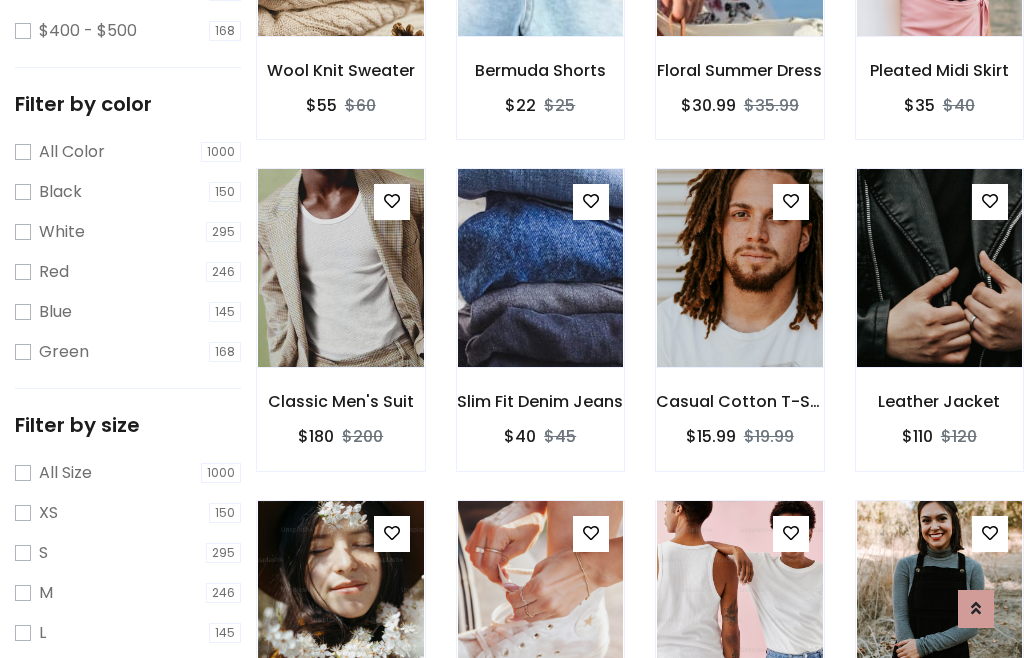 scroll, scrollTop: 807, scrollLeft: 0, axis: vertical 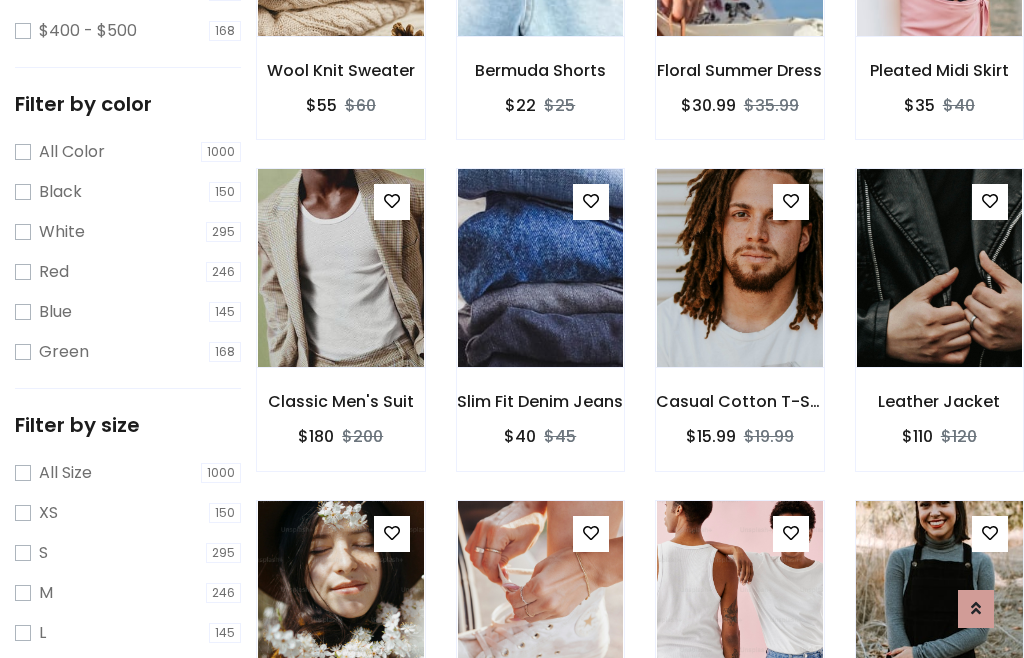click at bounding box center (939, 600) 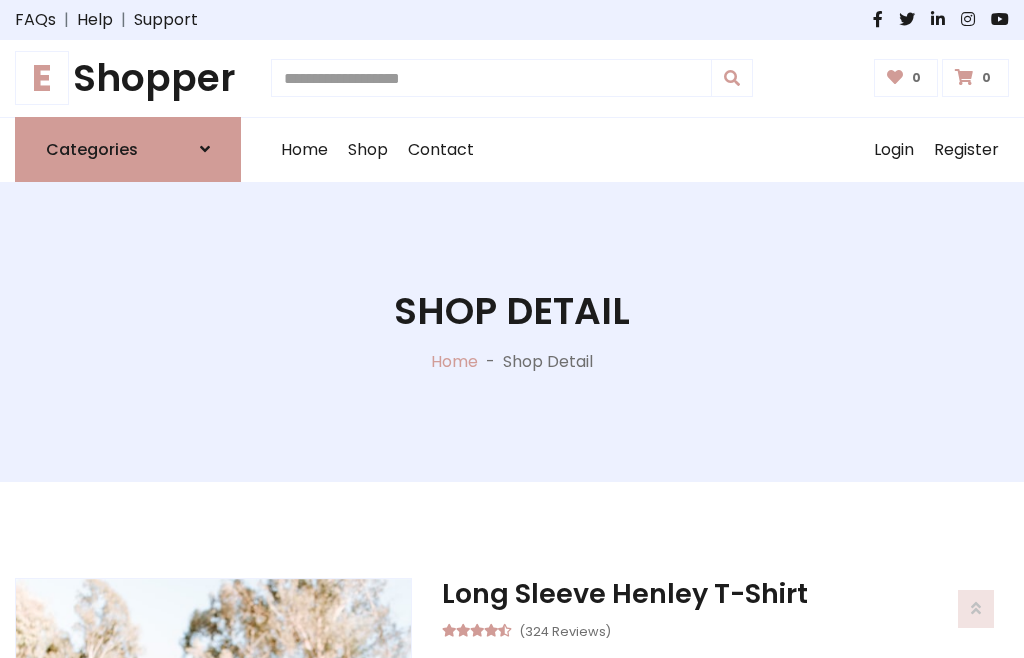 scroll, scrollTop: 128, scrollLeft: 0, axis: vertical 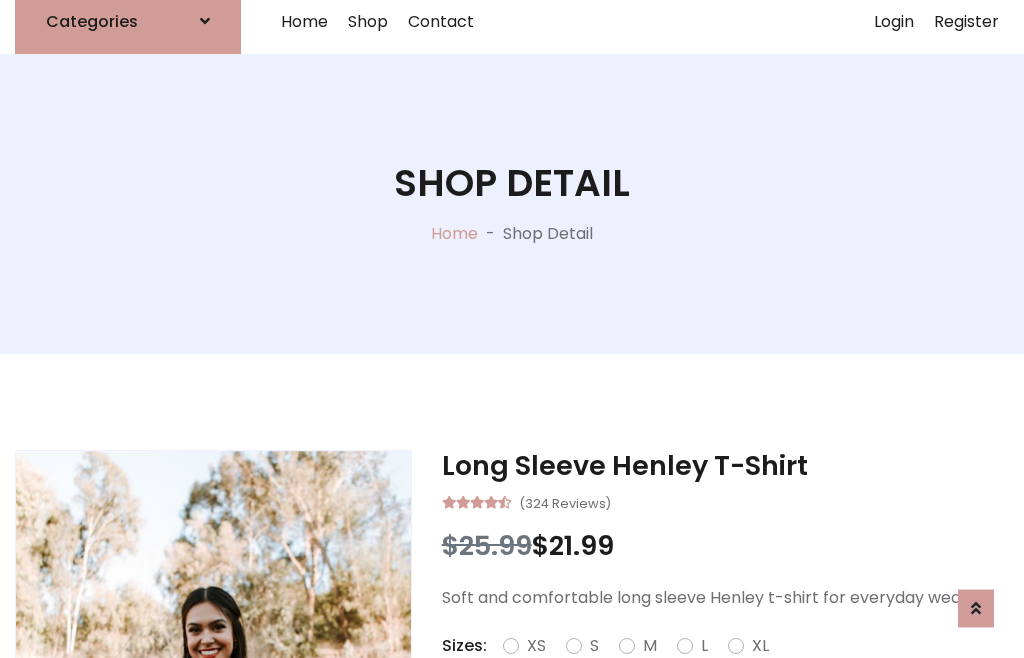 click on "Red" at bounding box center (732, 670) 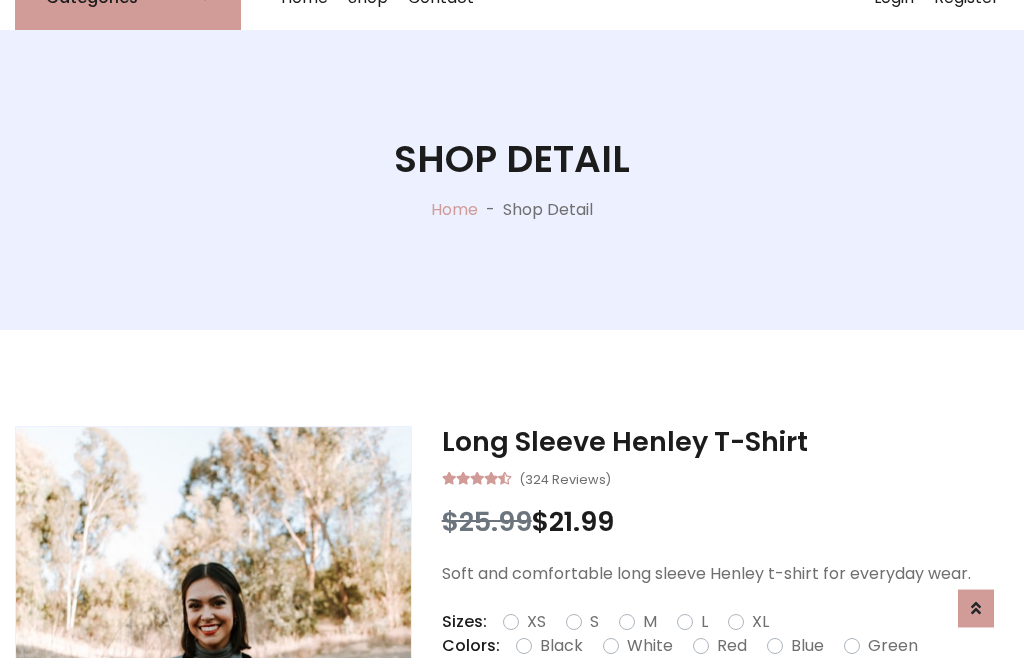 click on "Add To Cart" at bounding box center [663, 709] 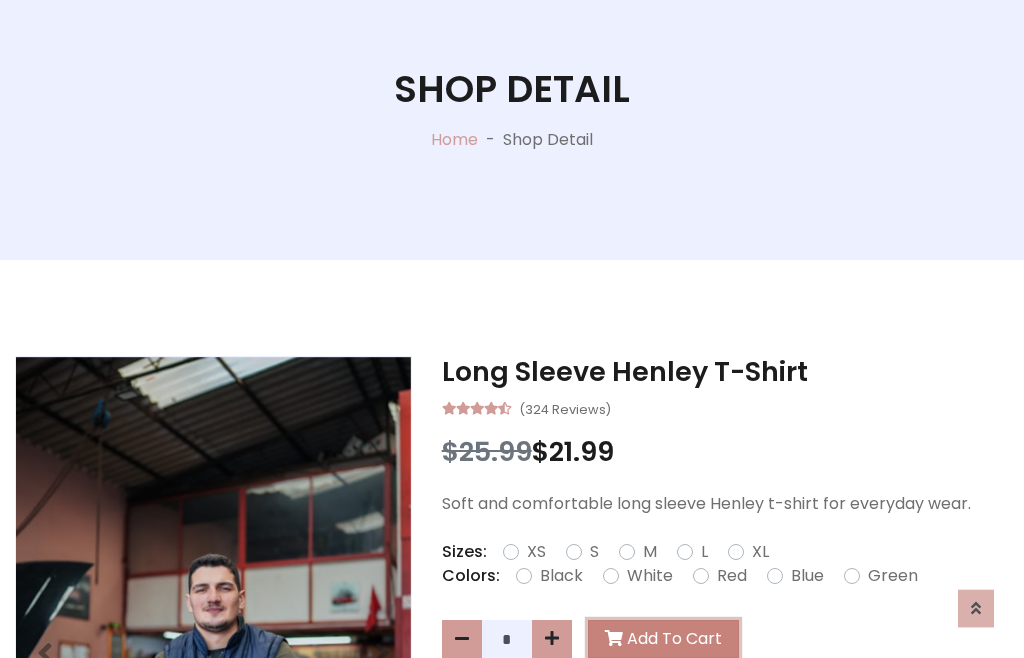 scroll, scrollTop: 0, scrollLeft: 0, axis: both 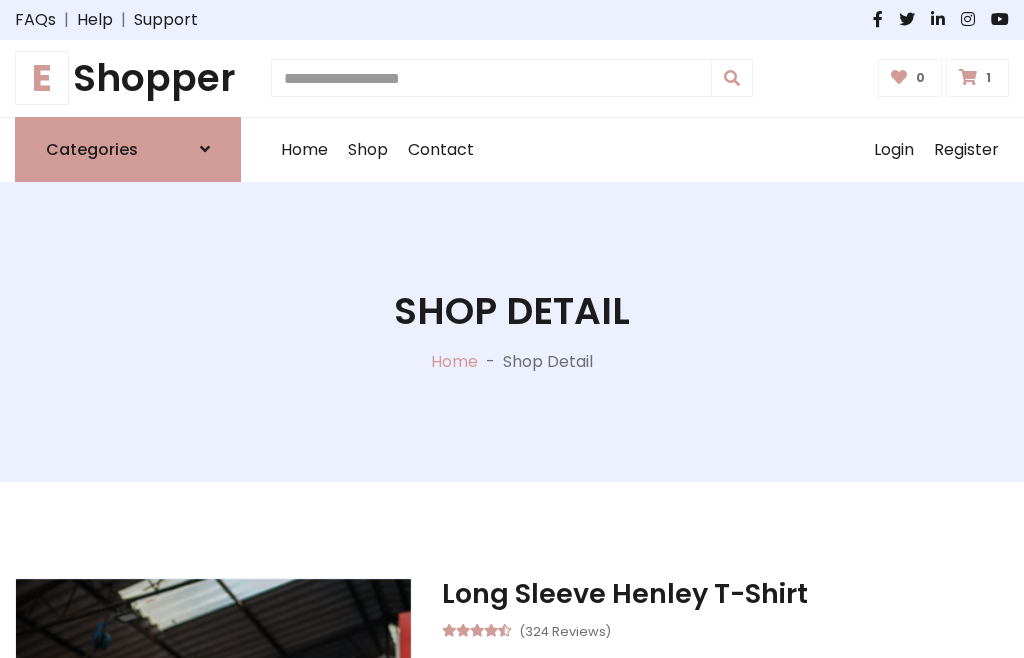 click at bounding box center (968, 77) 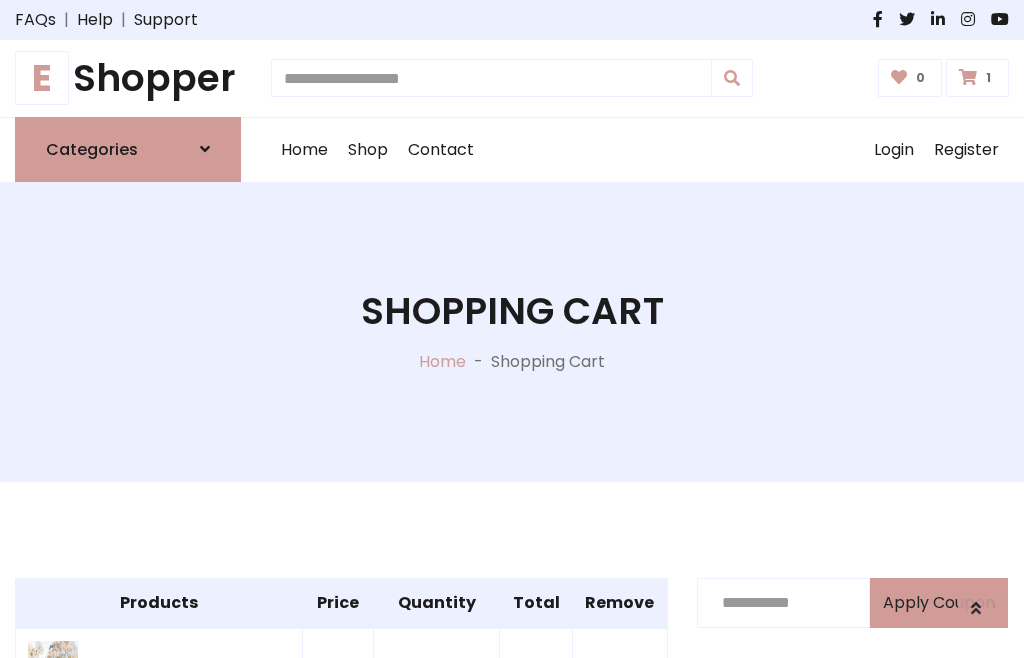 scroll, scrollTop: 474, scrollLeft: 0, axis: vertical 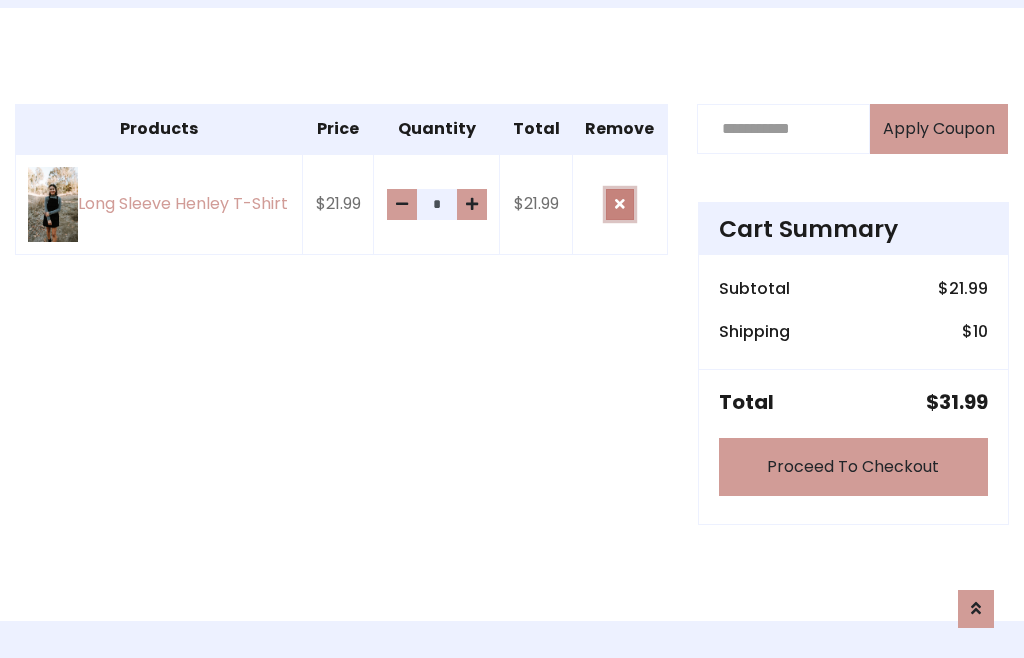 click at bounding box center [620, 204] 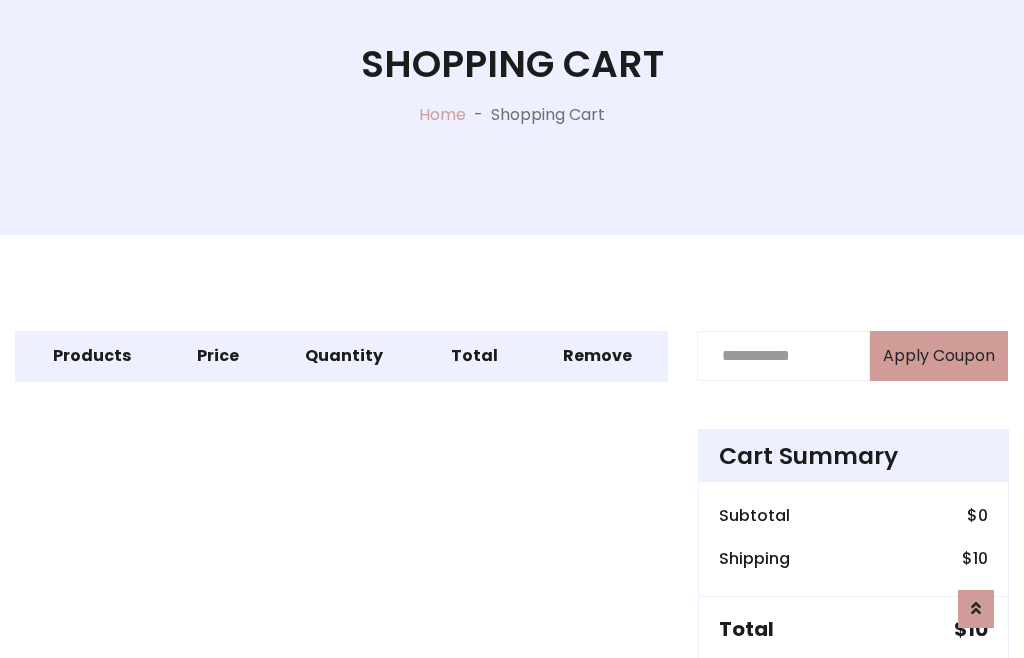 click on "Proceed To Checkout" at bounding box center (853, 694) 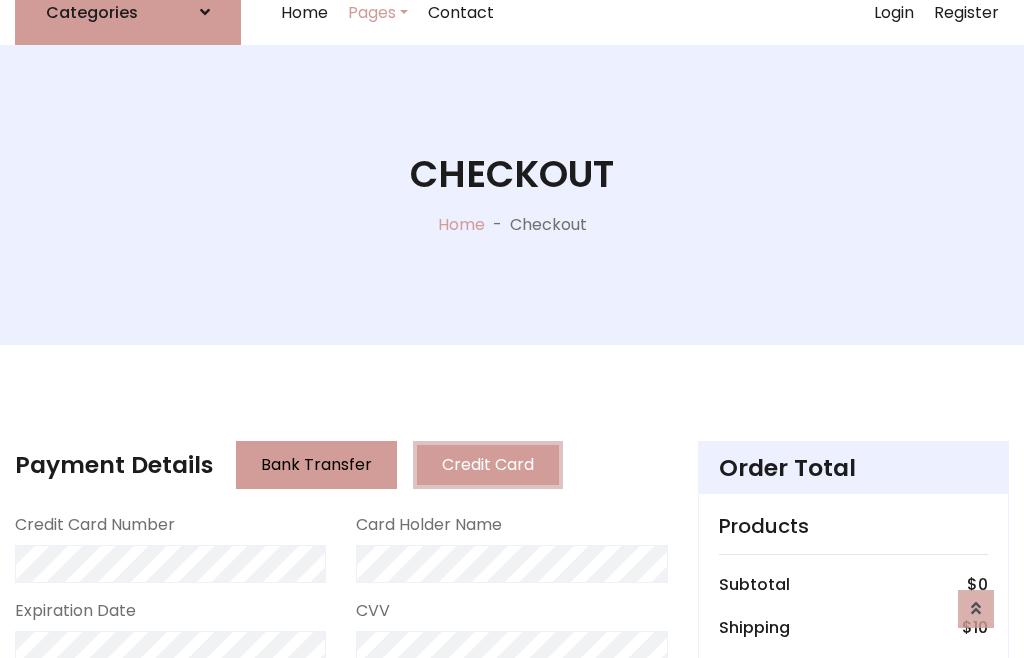 scroll, scrollTop: 137, scrollLeft: 0, axis: vertical 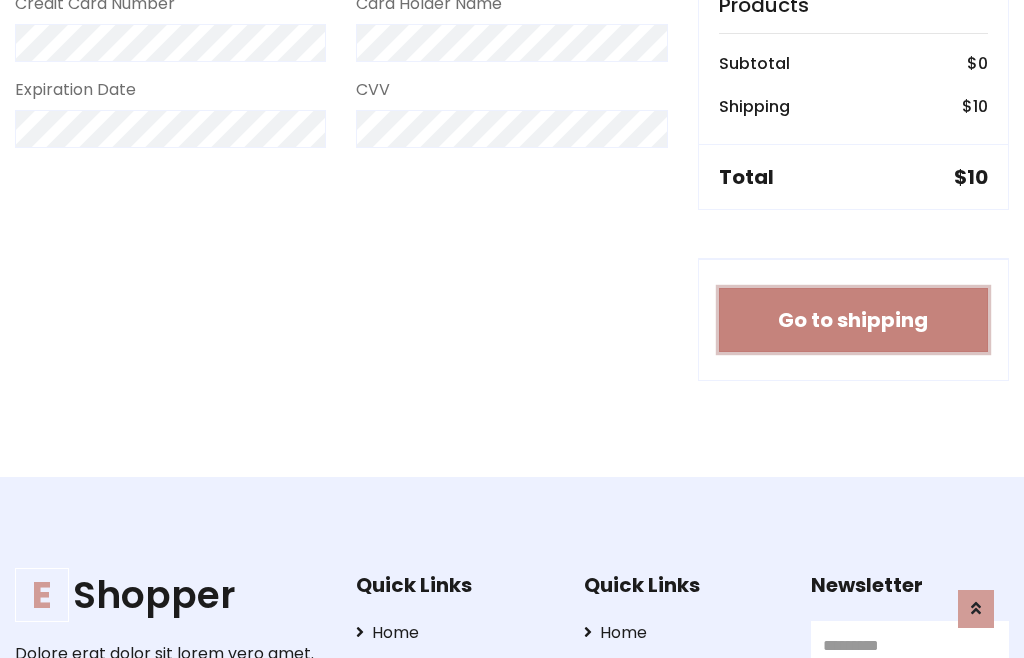 click on "Go to shipping" at bounding box center (853, 320) 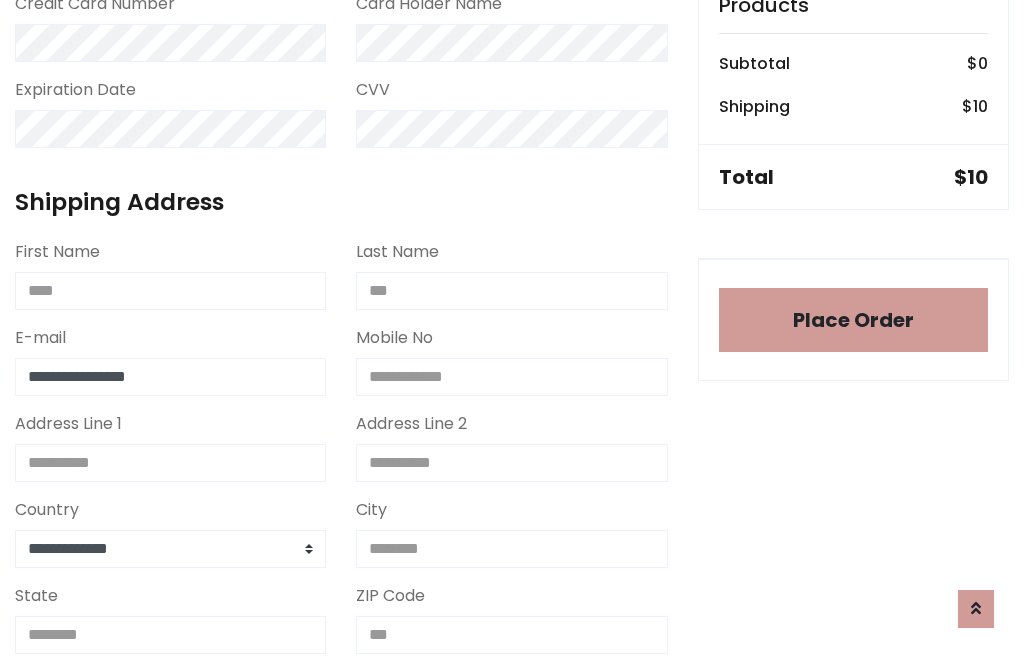 type on "**********" 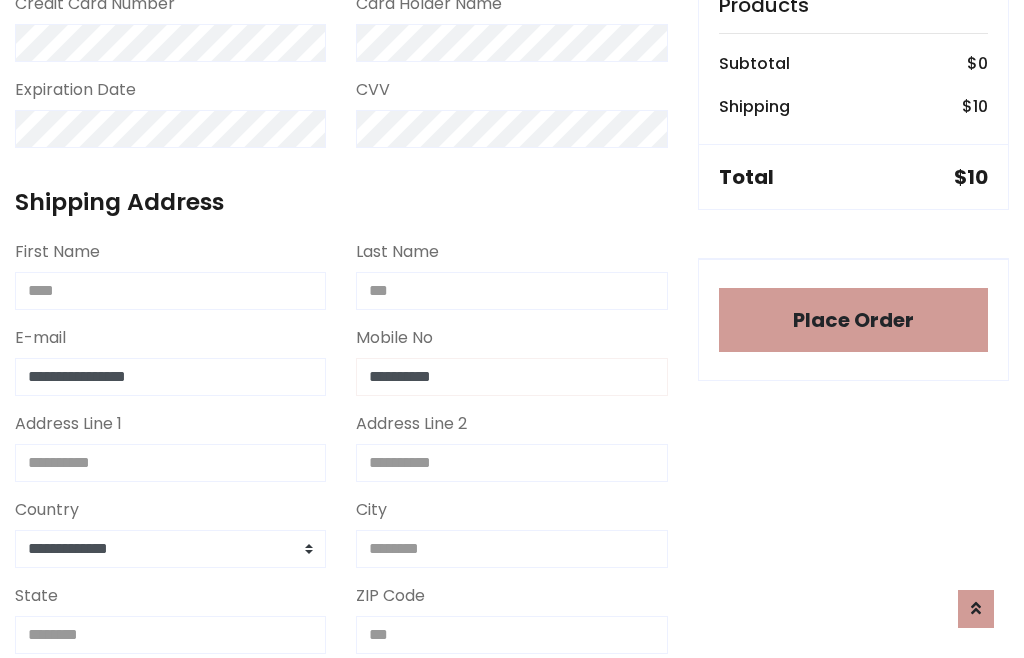 type on "**********" 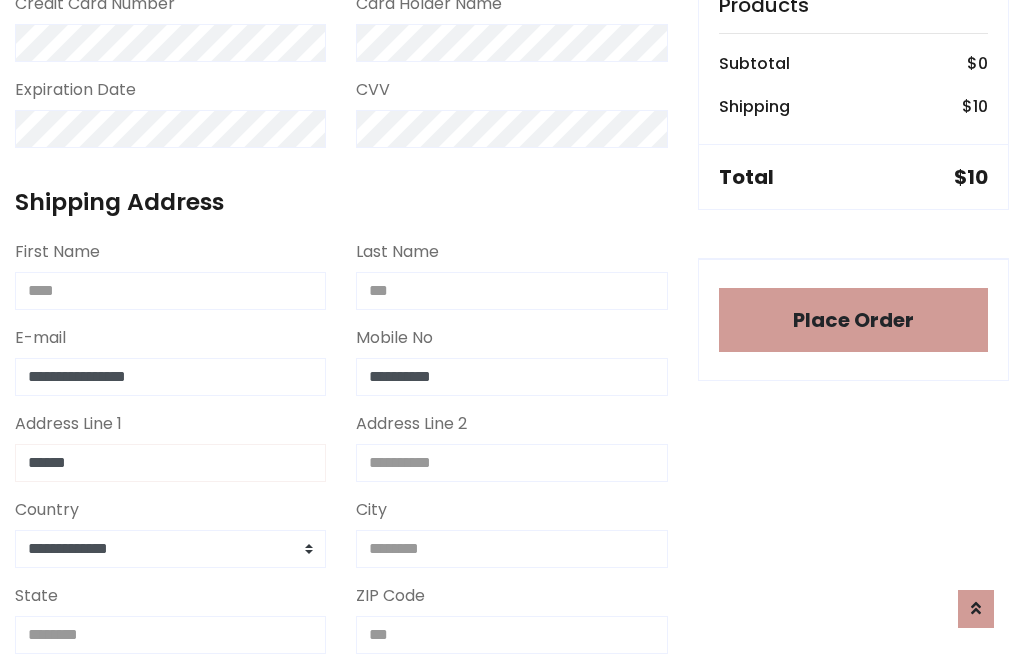 type on "******" 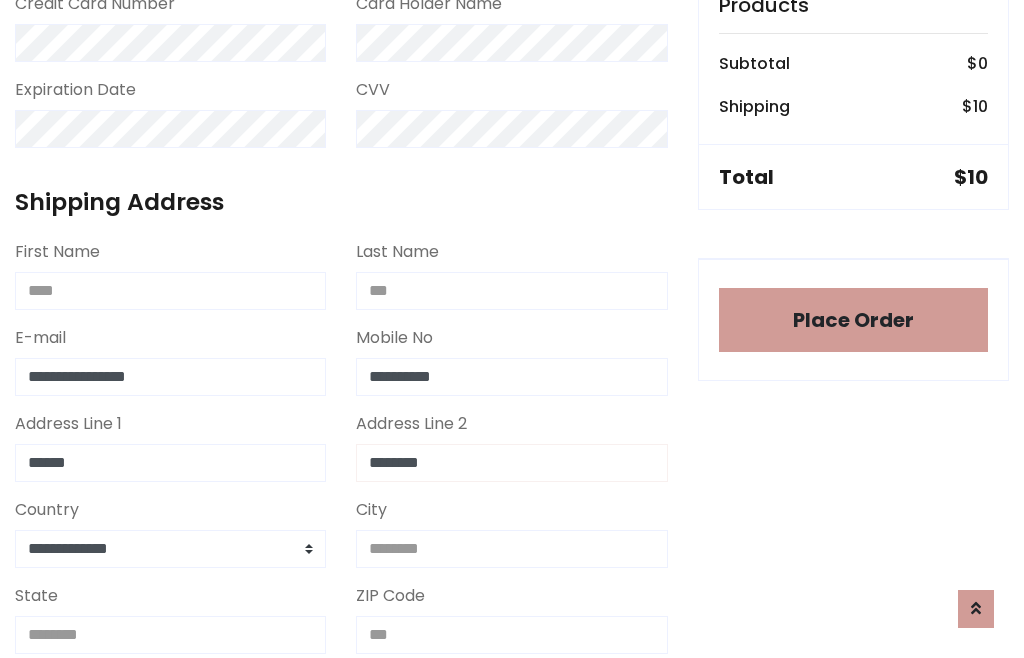 type on "********" 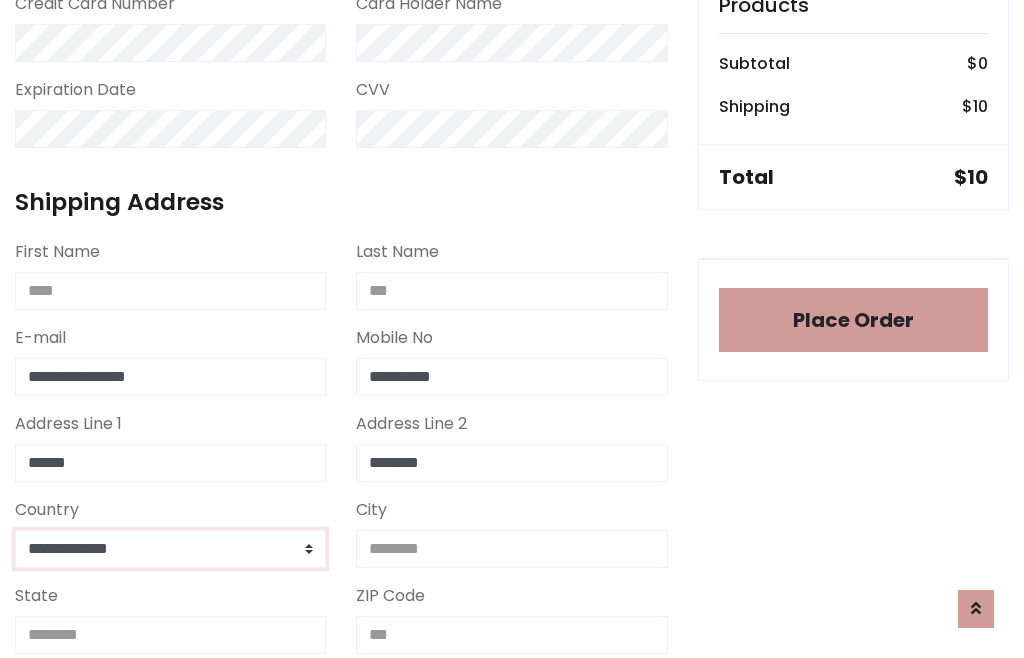 select on "*******" 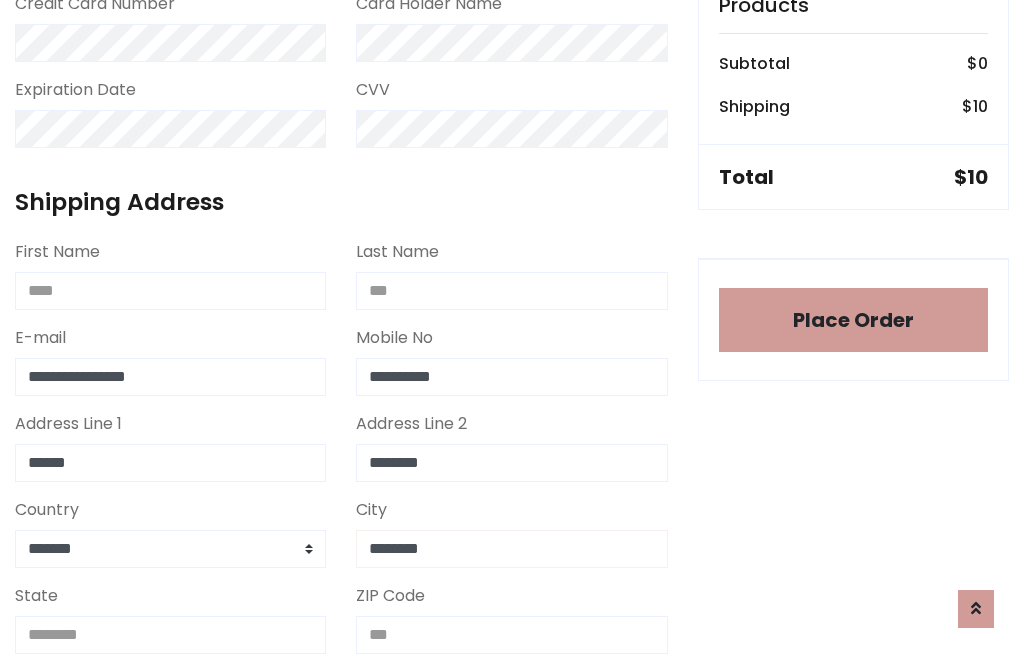 type on "********" 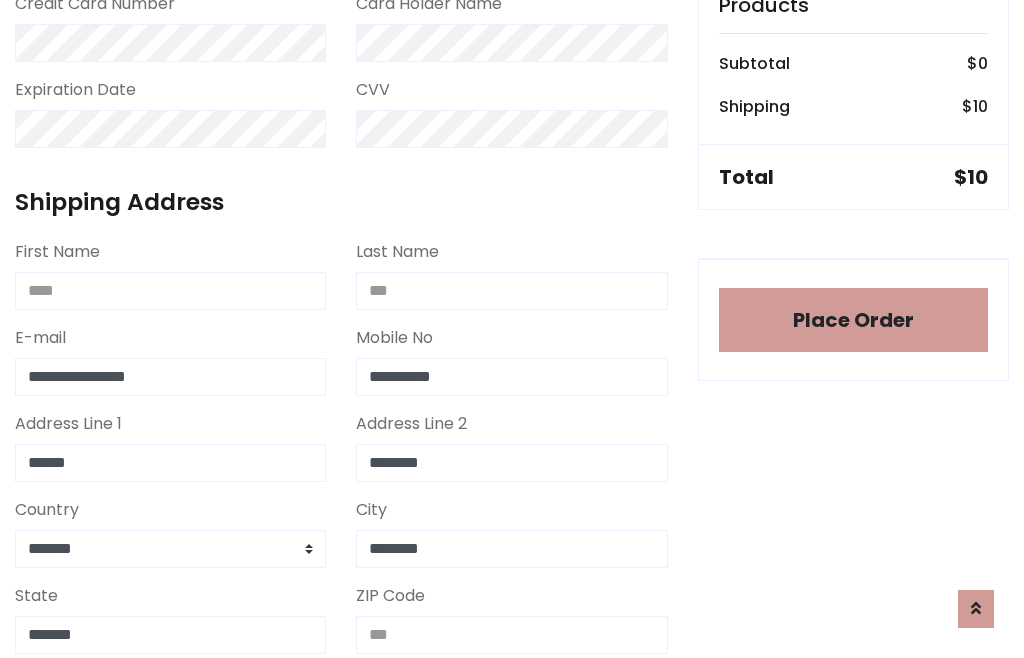 type on "*******" 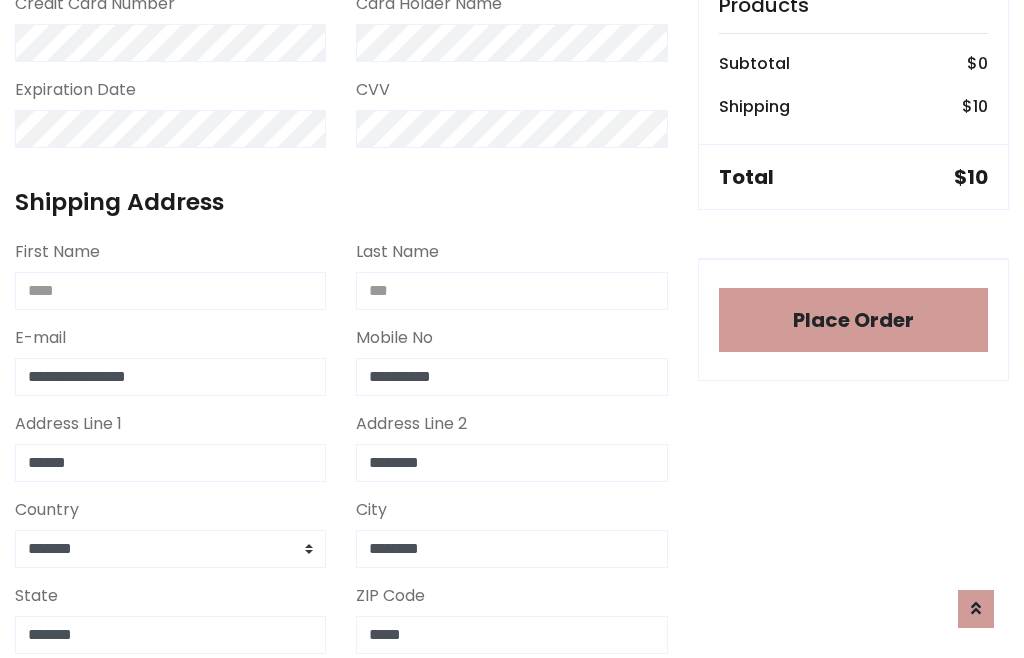 scroll, scrollTop: 403, scrollLeft: 0, axis: vertical 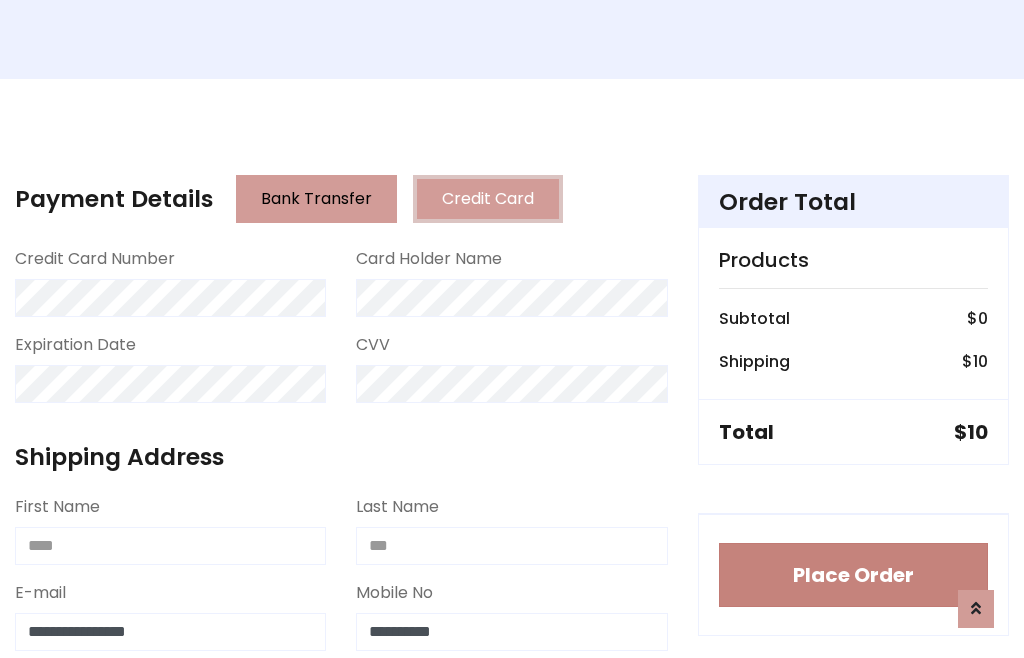 type on "*****" 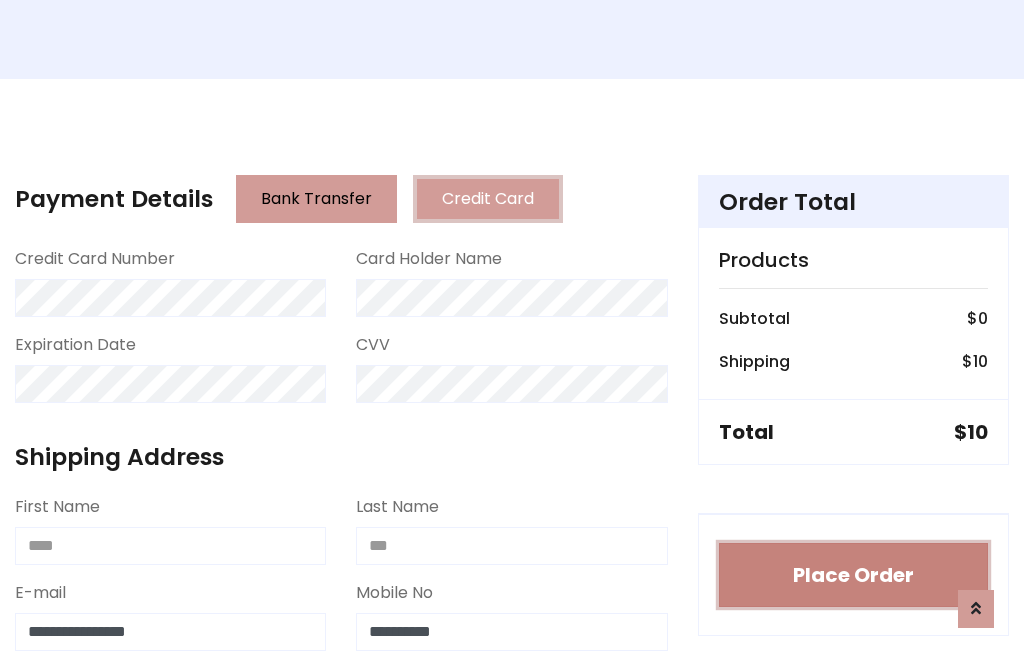 click on "Place Order" at bounding box center [853, 575] 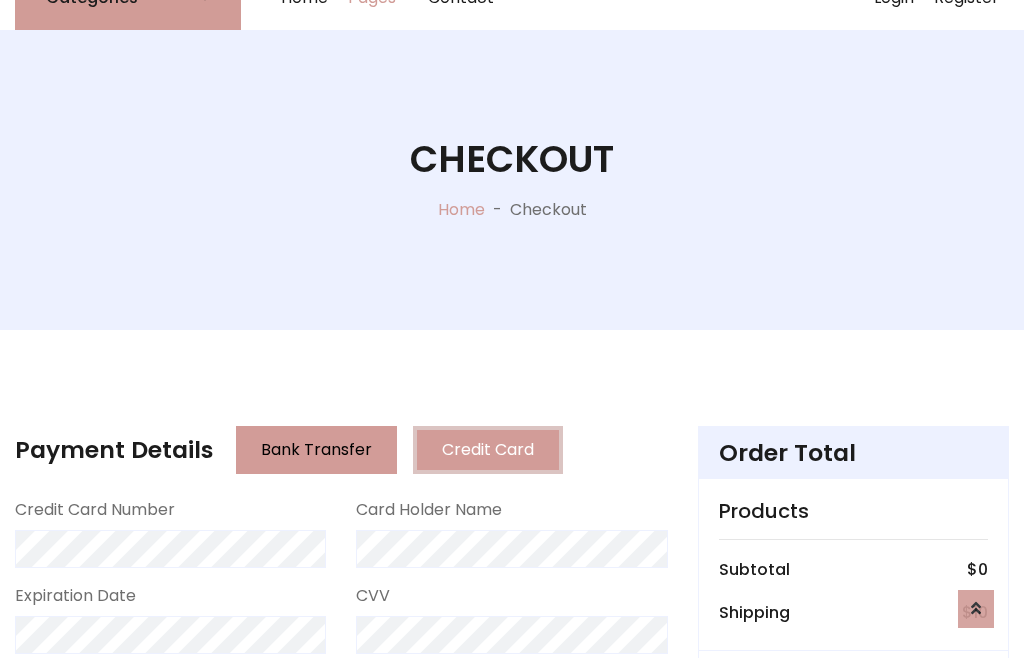 scroll, scrollTop: 0, scrollLeft: 0, axis: both 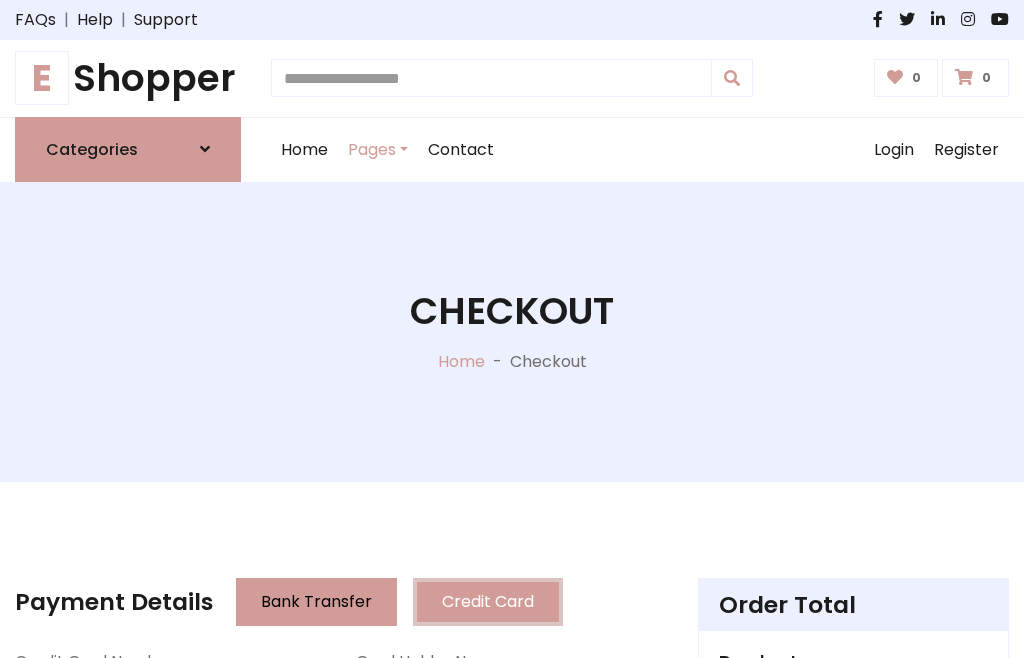 click on "E Shopper" at bounding box center (128, 78) 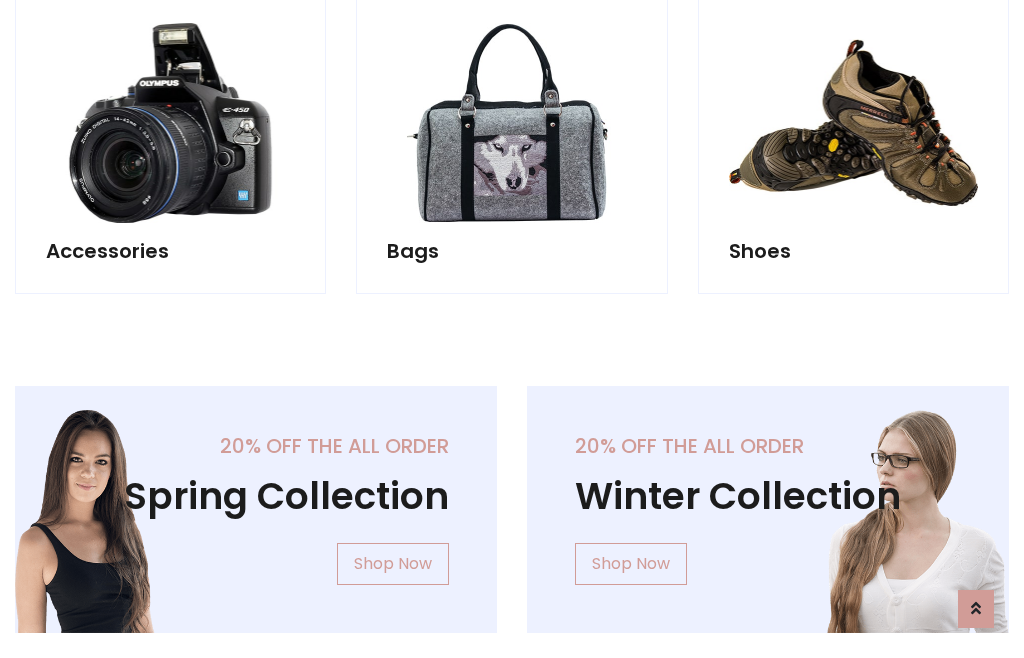 scroll, scrollTop: 770, scrollLeft: 0, axis: vertical 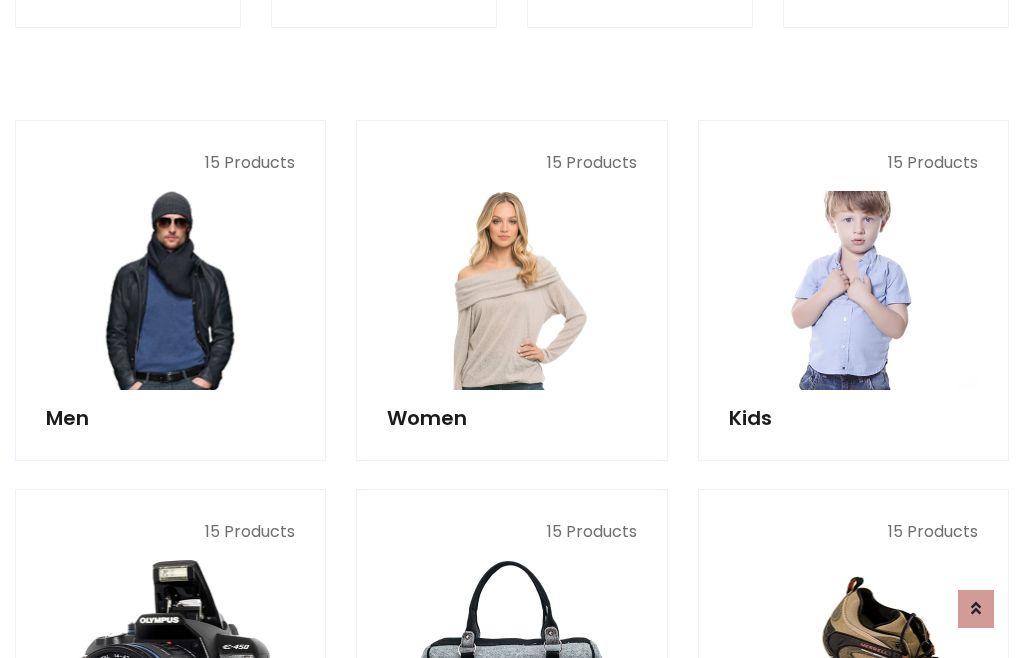 click at bounding box center (853, 290) 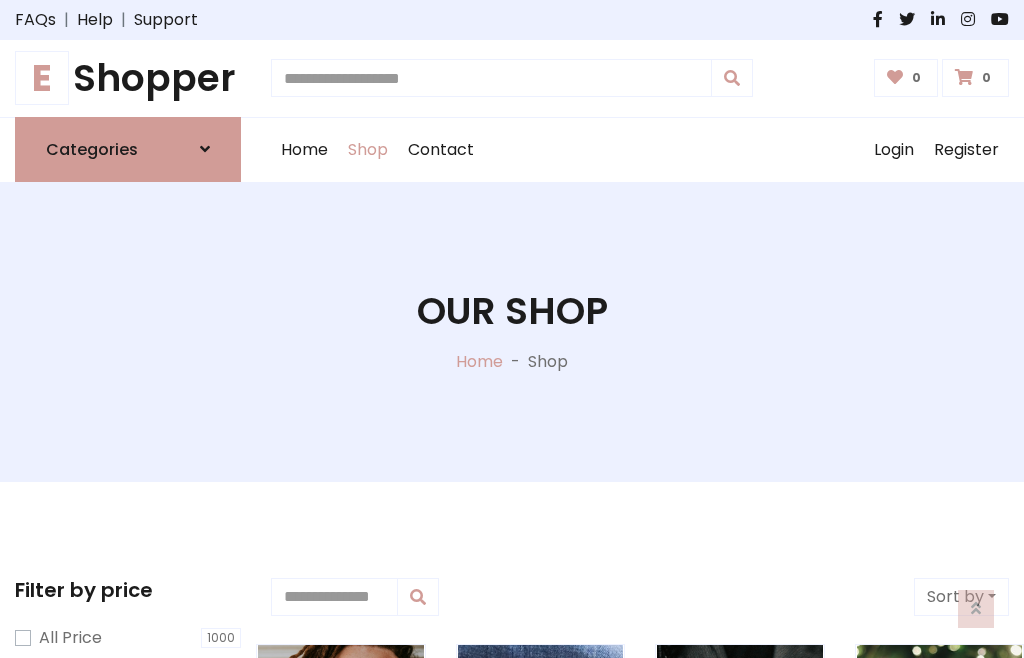 scroll, scrollTop: 549, scrollLeft: 0, axis: vertical 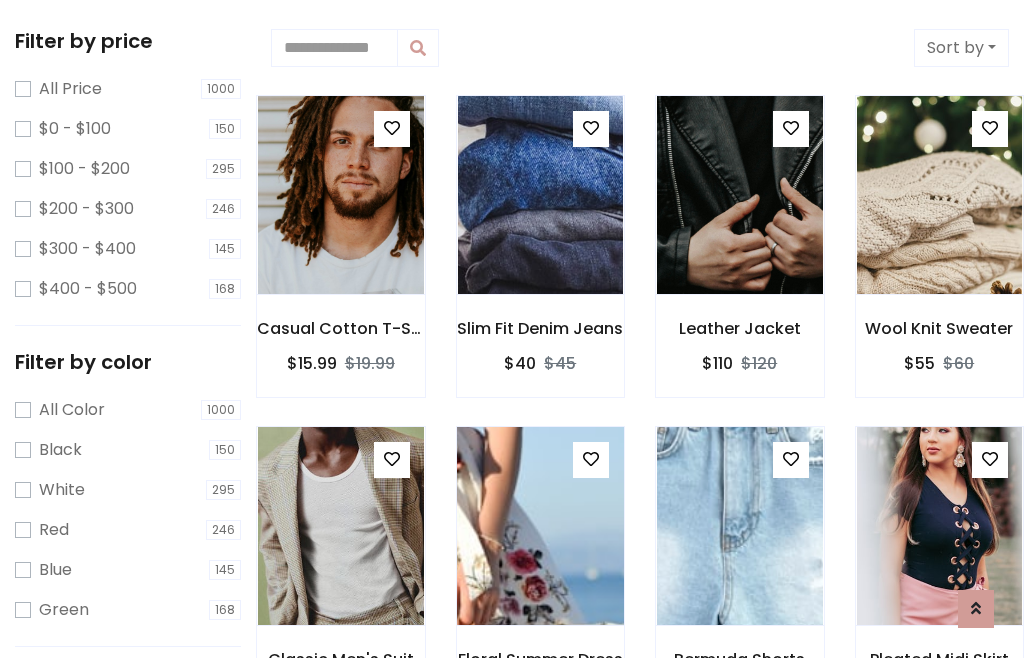 click at bounding box center (591, 459) 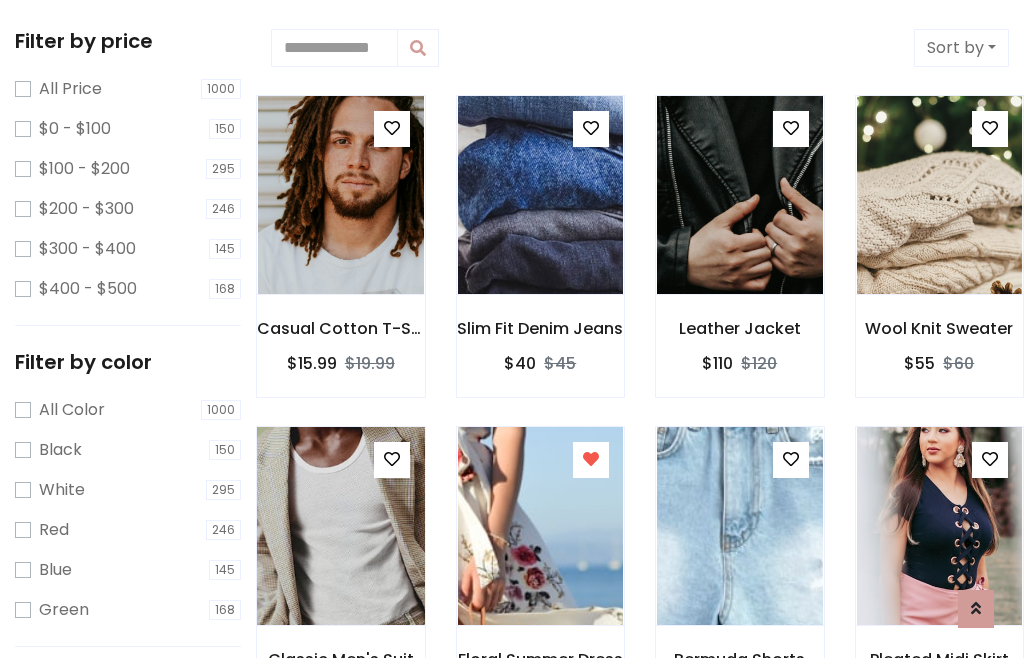 click at bounding box center [340, 526] 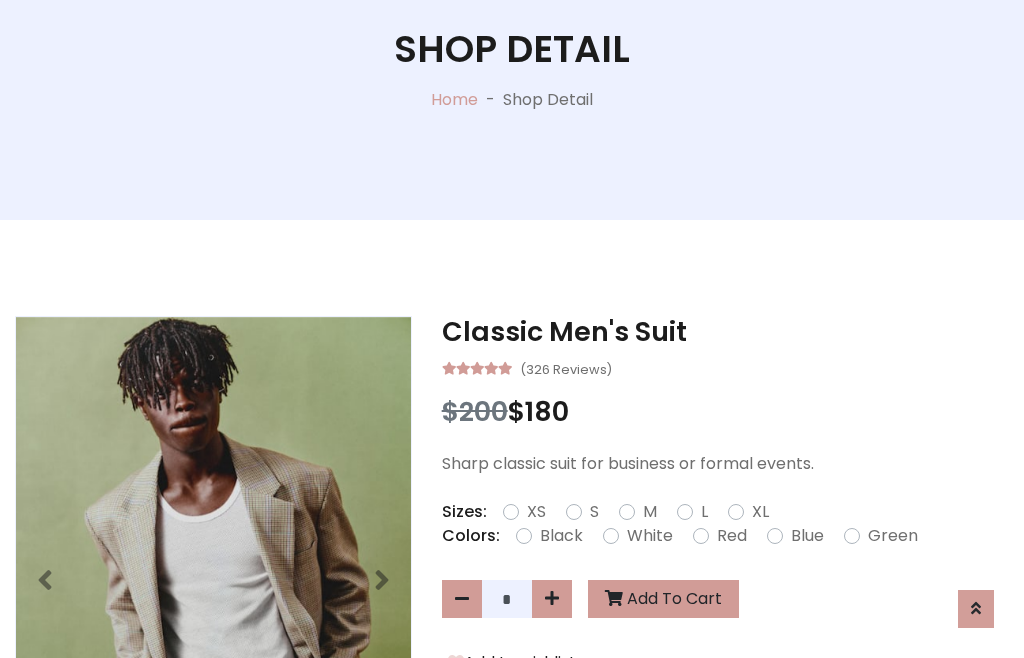 scroll, scrollTop: 262, scrollLeft: 0, axis: vertical 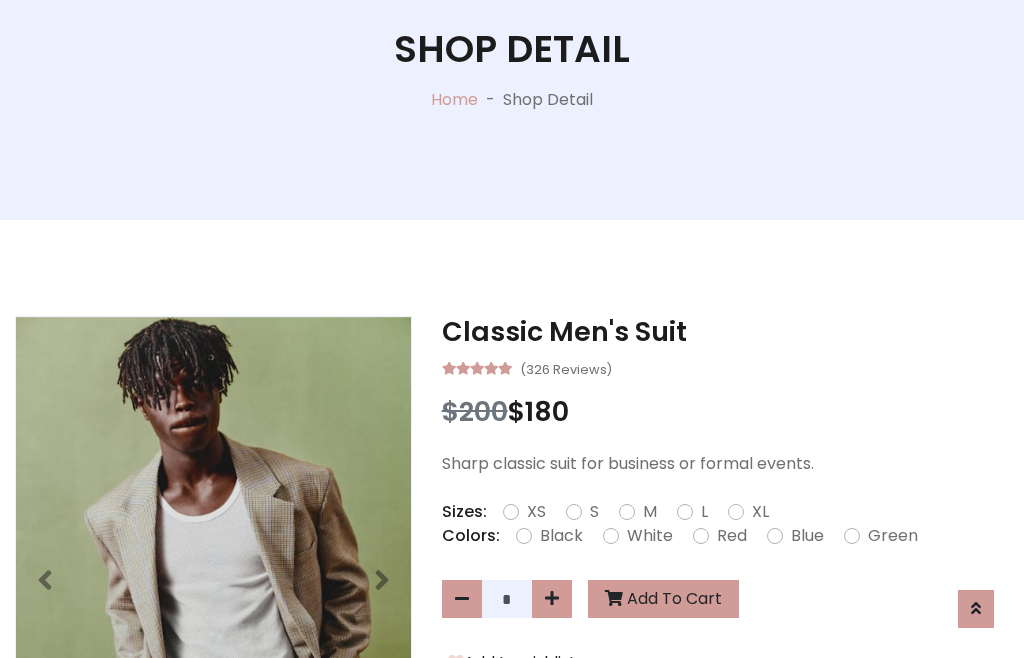 click on "XL" at bounding box center [760, 512] 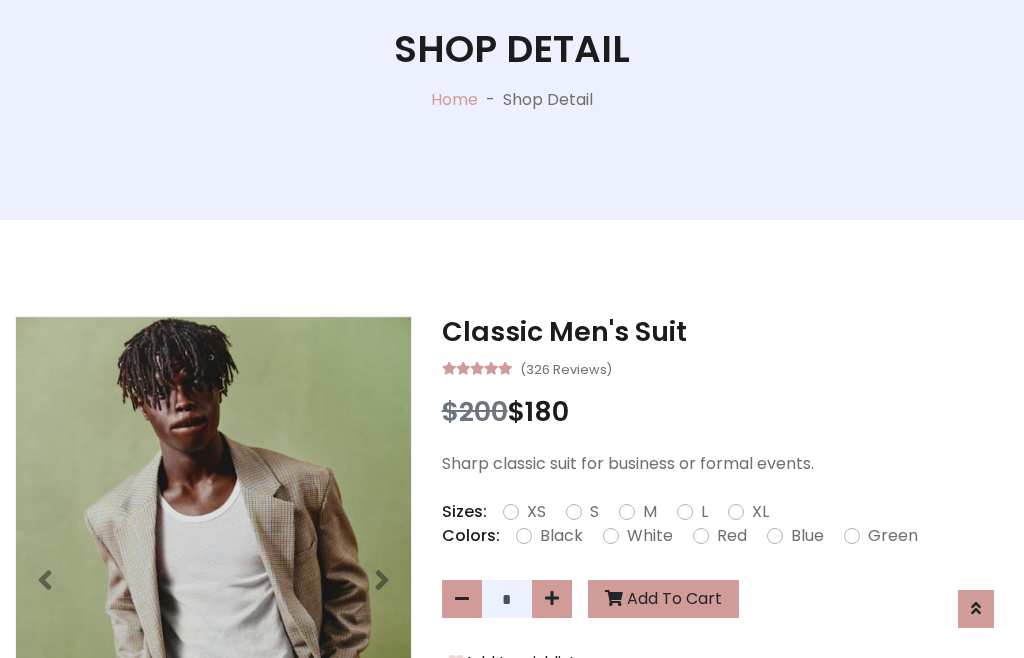 click on "Black" at bounding box center [561, 536] 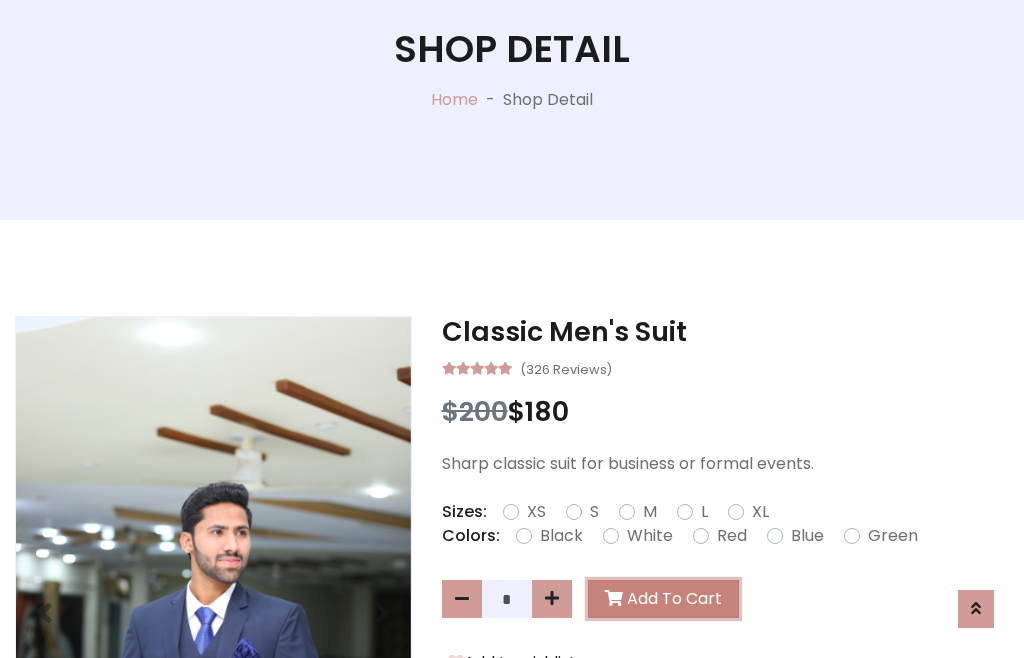 click on "Add To Cart" at bounding box center (663, 599) 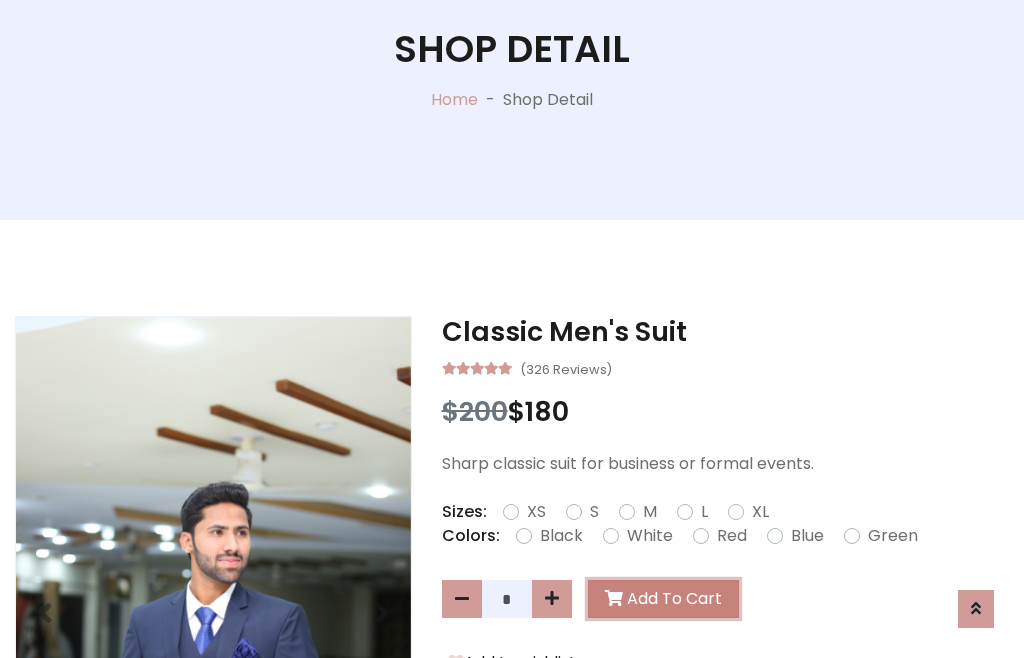 scroll, scrollTop: 0, scrollLeft: 0, axis: both 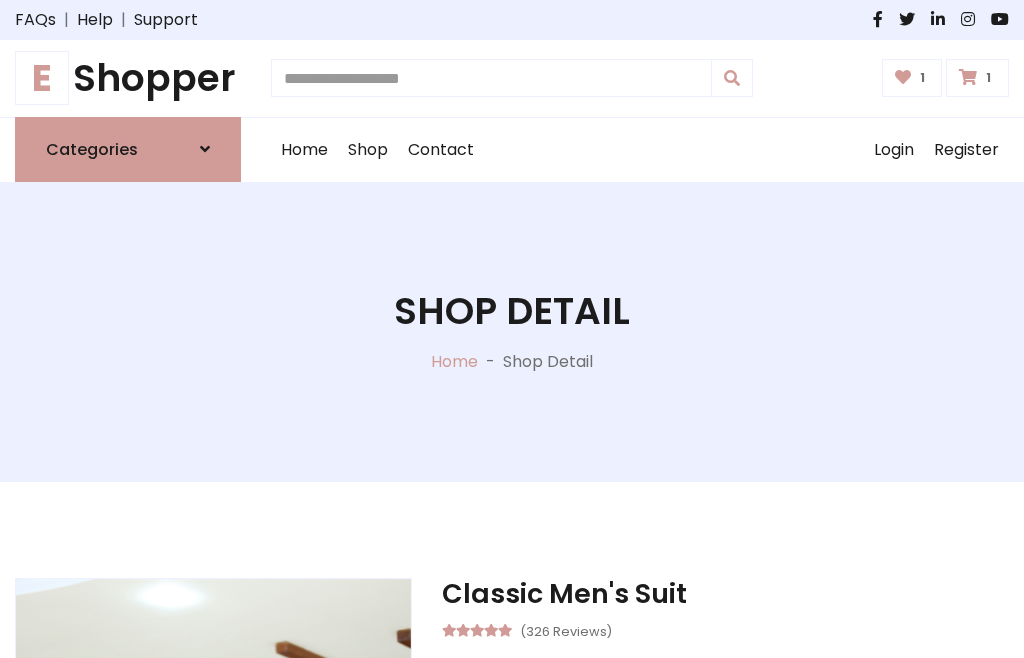 click at bounding box center [968, 77] 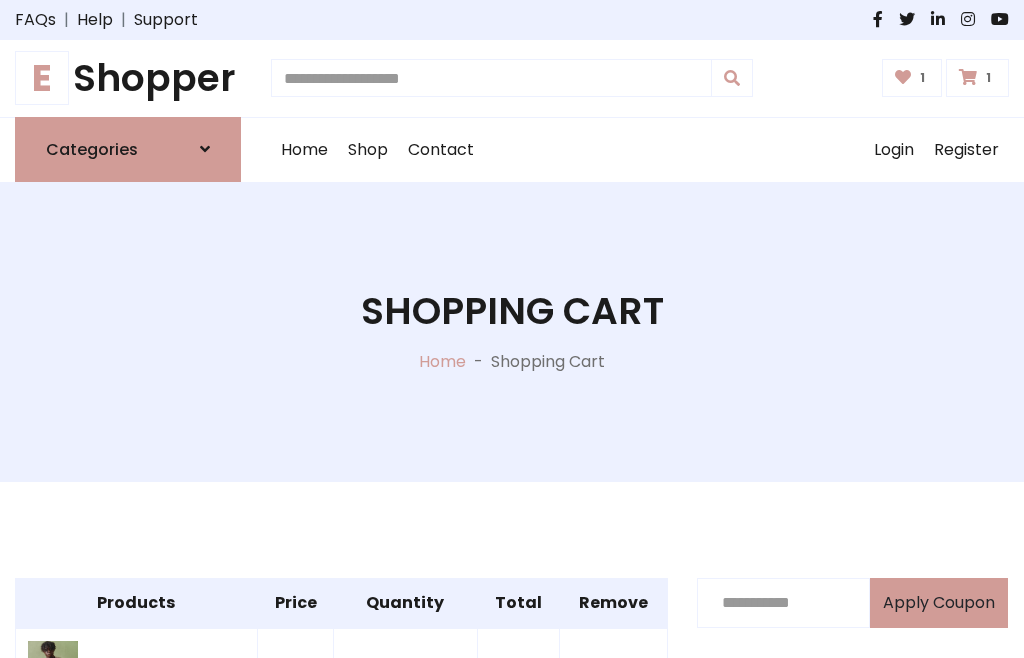 scroll, scrollTop: 570, scrollLeft: 0, axis: vertical 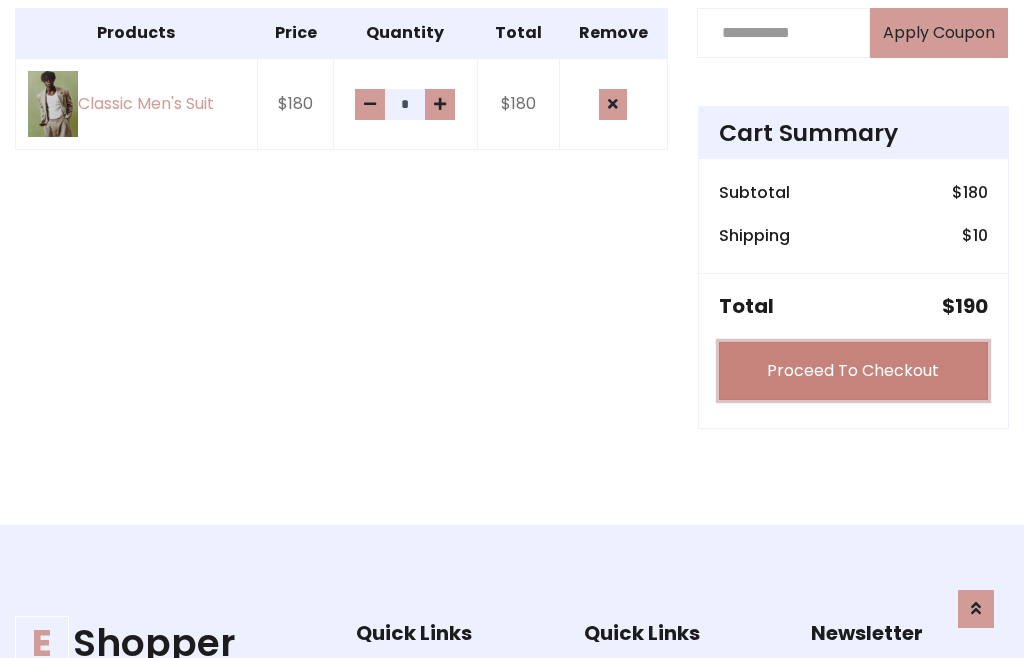click on "Proceed To Checkout" at bounding box center [853, 371] 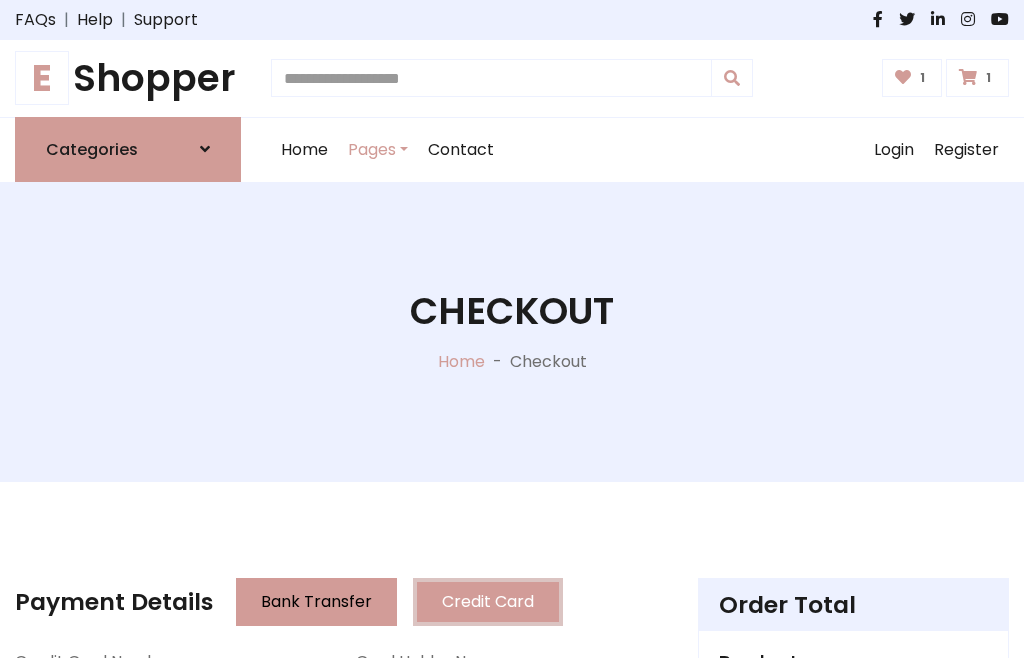 scroll, scrollTop: 201, scrollLeft: 0, axis: vertical 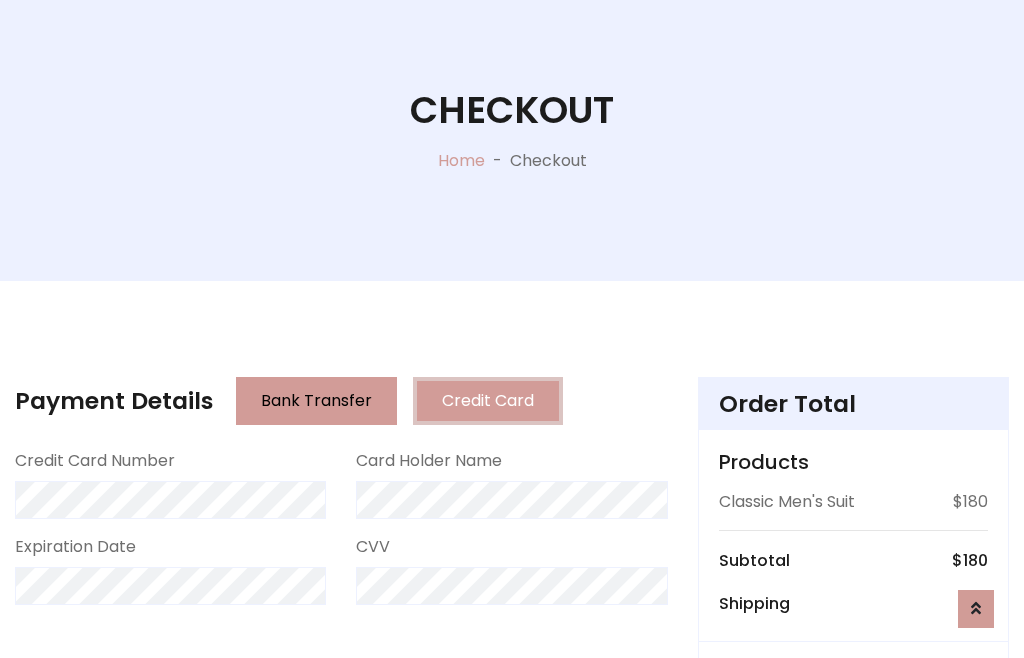 click on "Go to shipping" at bounding box center [853, 817] 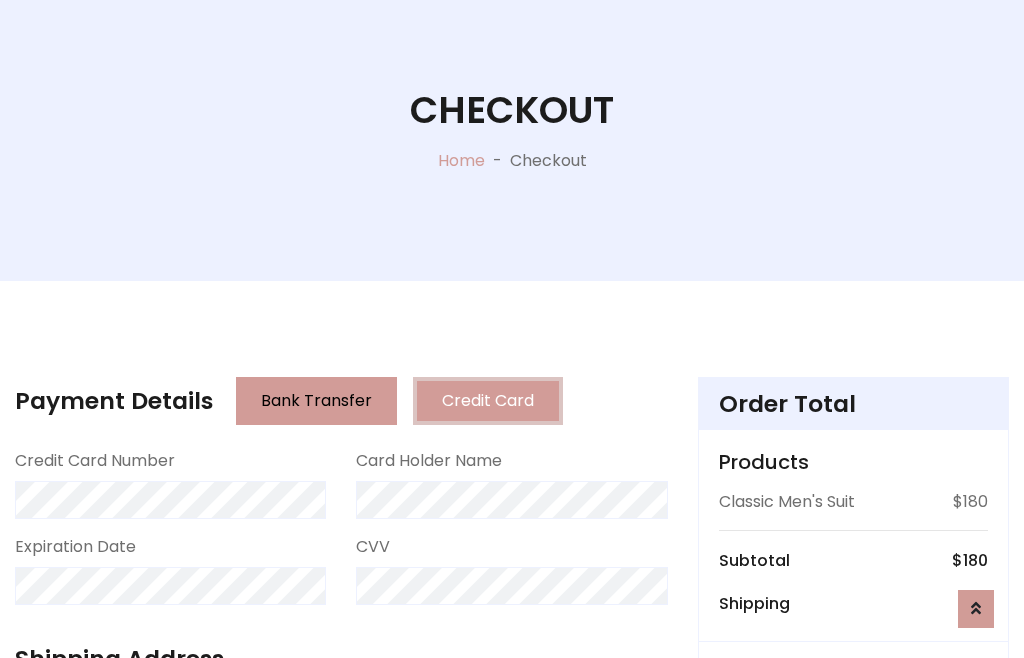 scroll, scrollTop: 392, scrollLeft: 0, axis: vertical 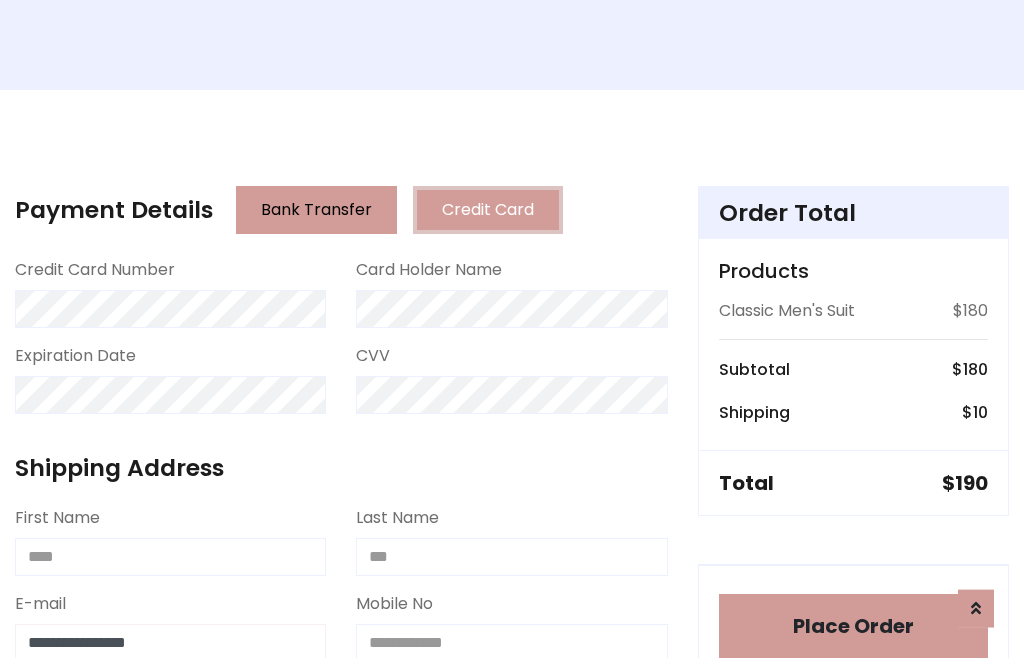 type on "**********" 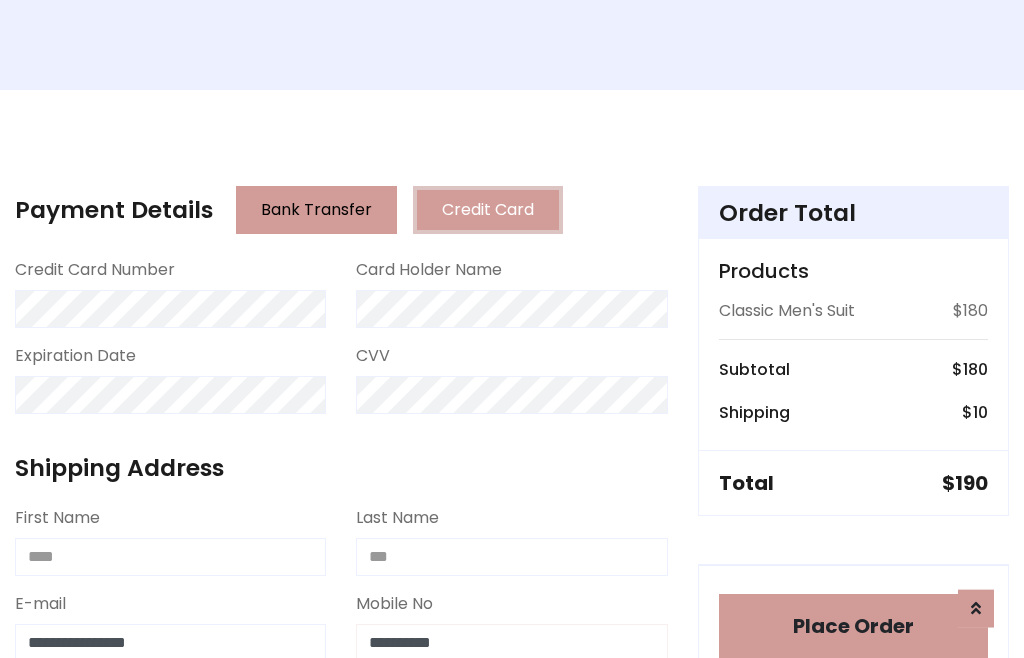 scroll, scrollTop: 573, scrollLeft: 0, axis: vertical 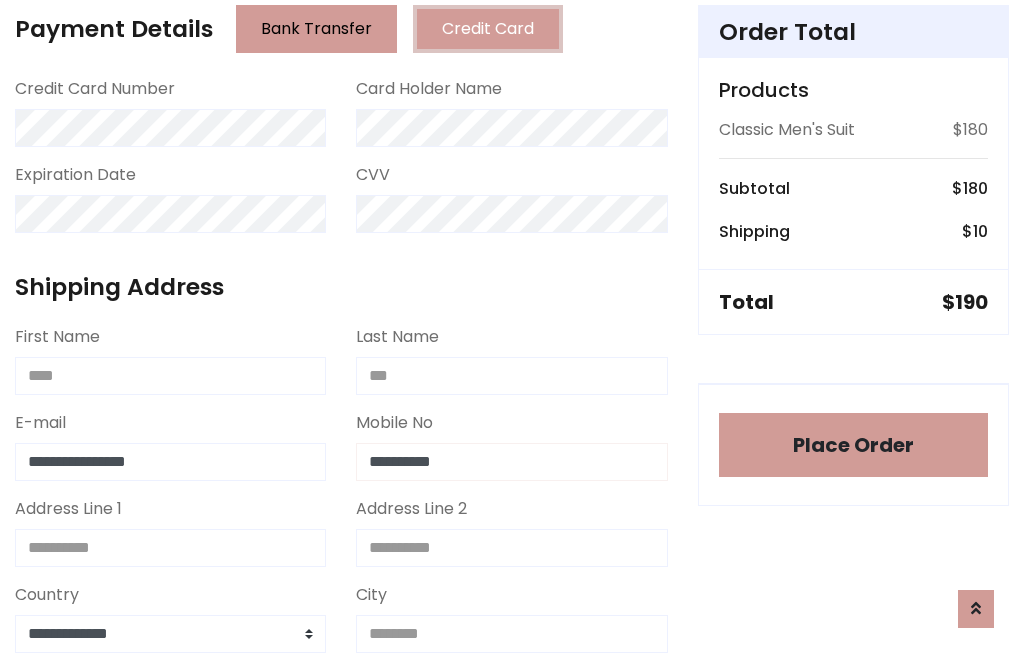 type on "**********" 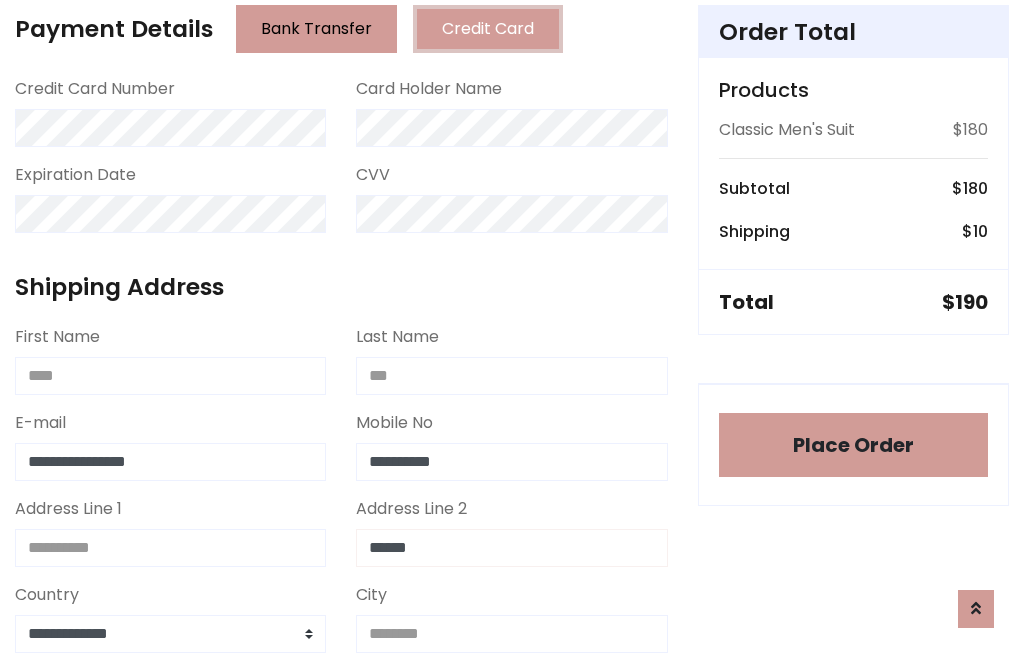 type on "******" 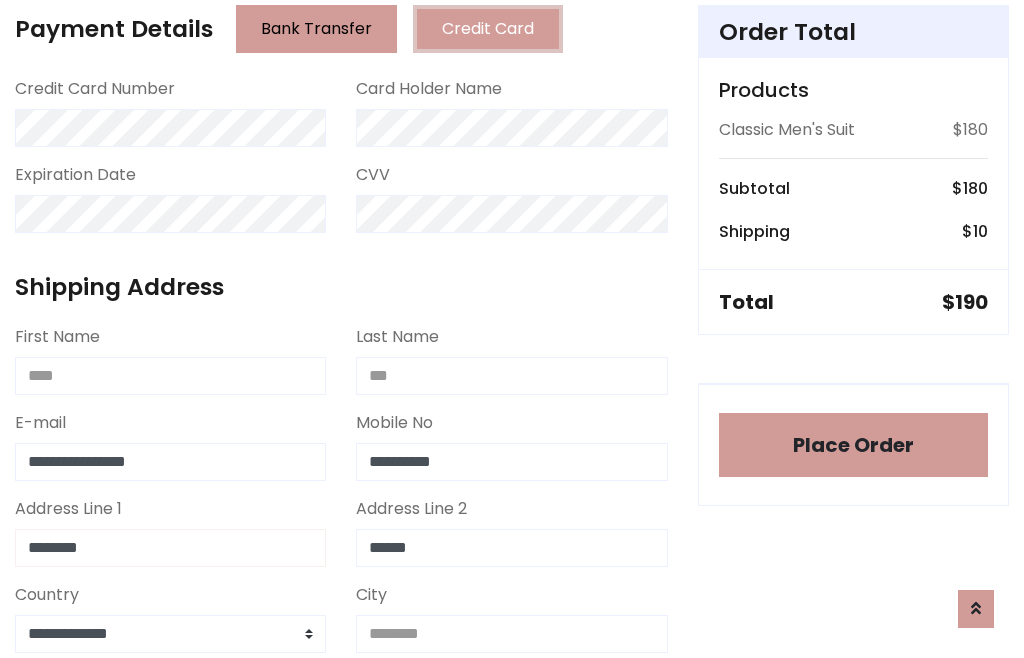 type on "********" 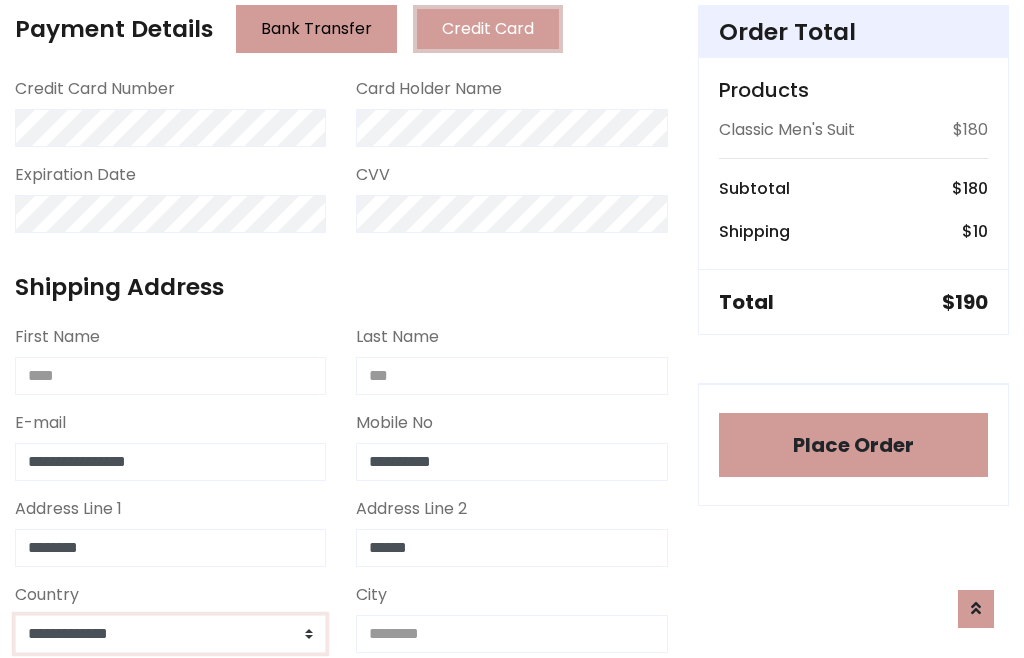 select on "*******" 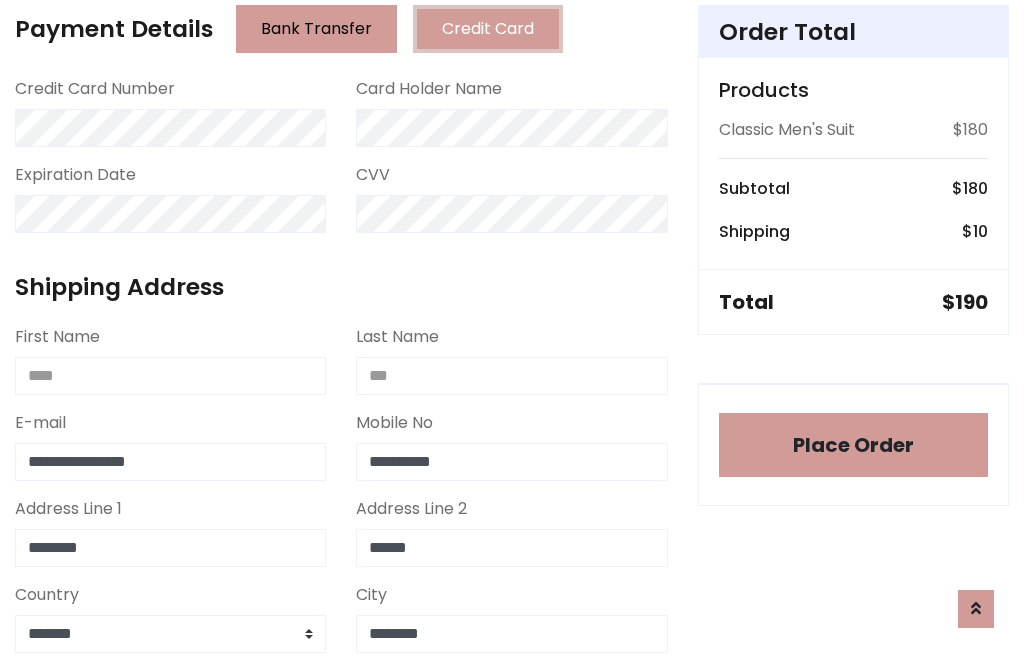 type on "********" 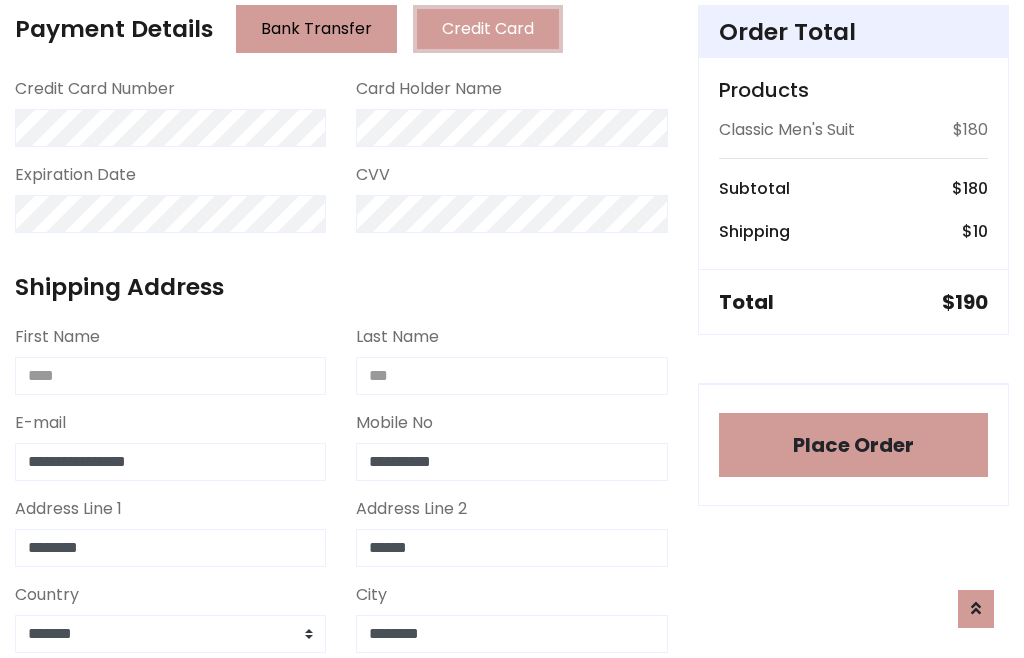 scroll, scrollTop: 654, scrollLeft: 0, axis: vertical 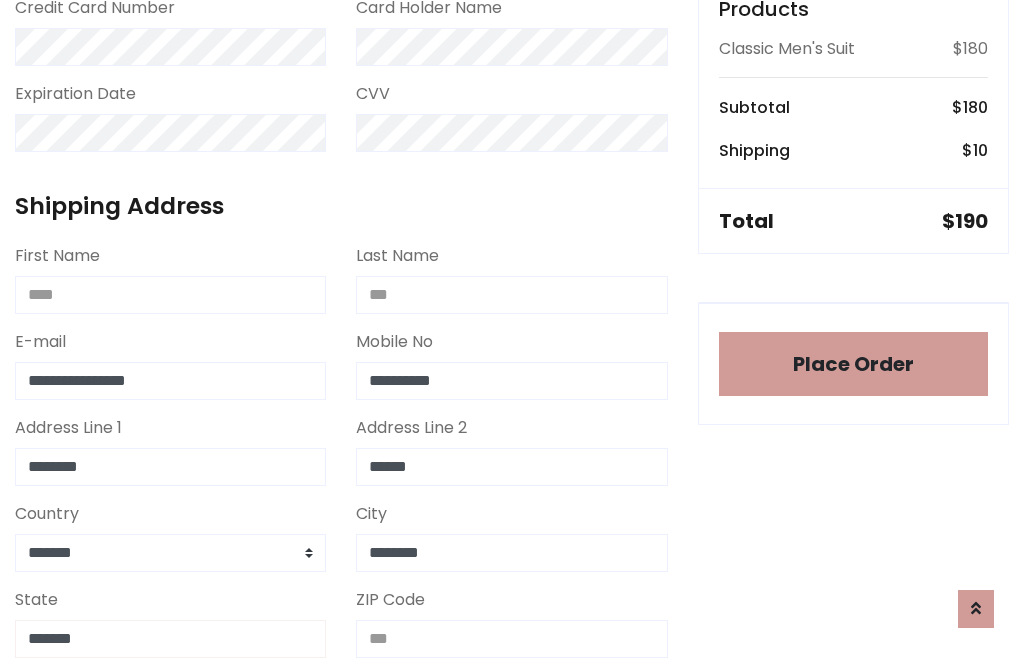 type on "*******" 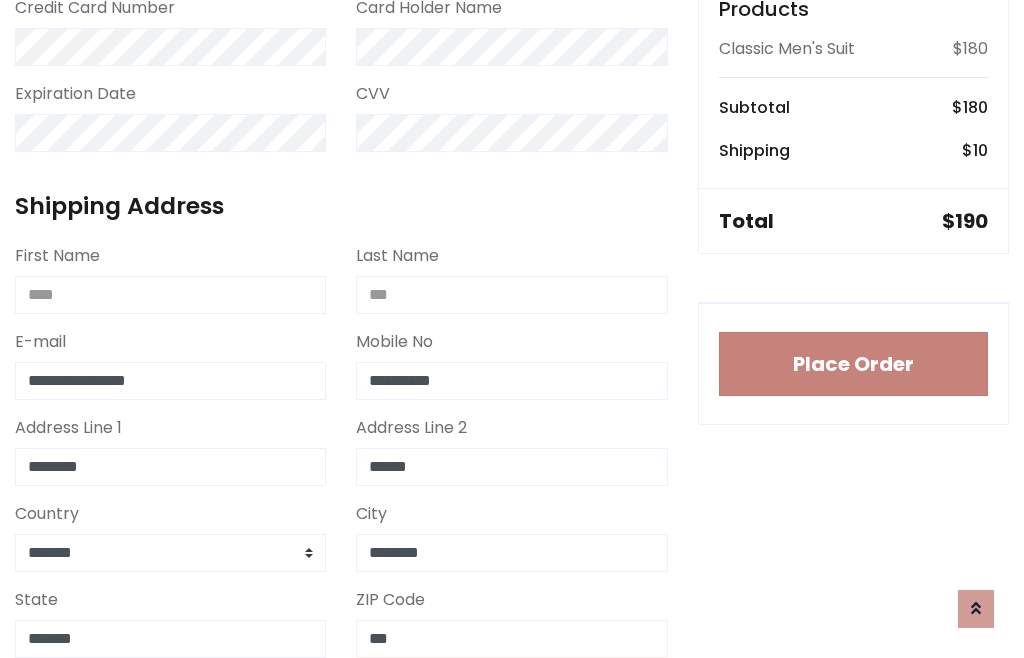 type on "***" 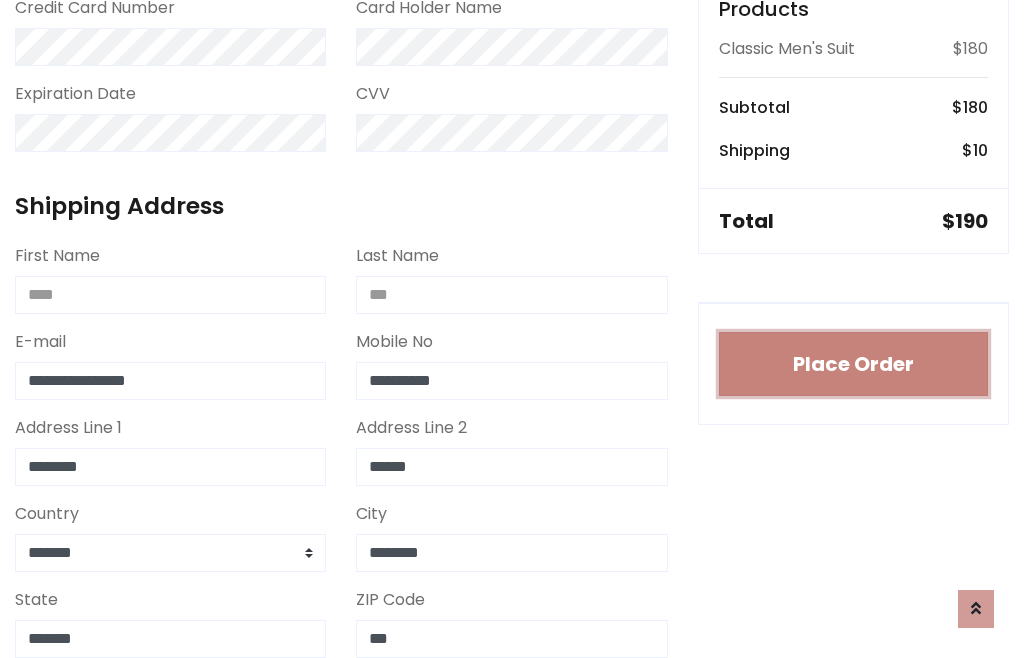 click on "Place Order" at bounding box center (853, 364) 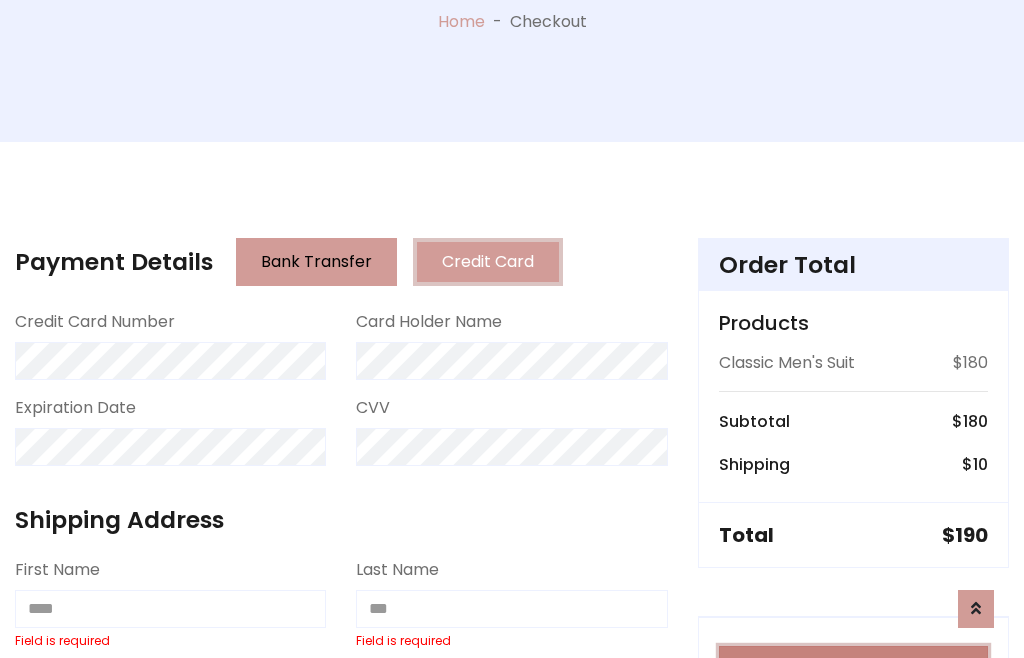 scroll, scrollTop: 0, scrollLeft: 0, axis: both 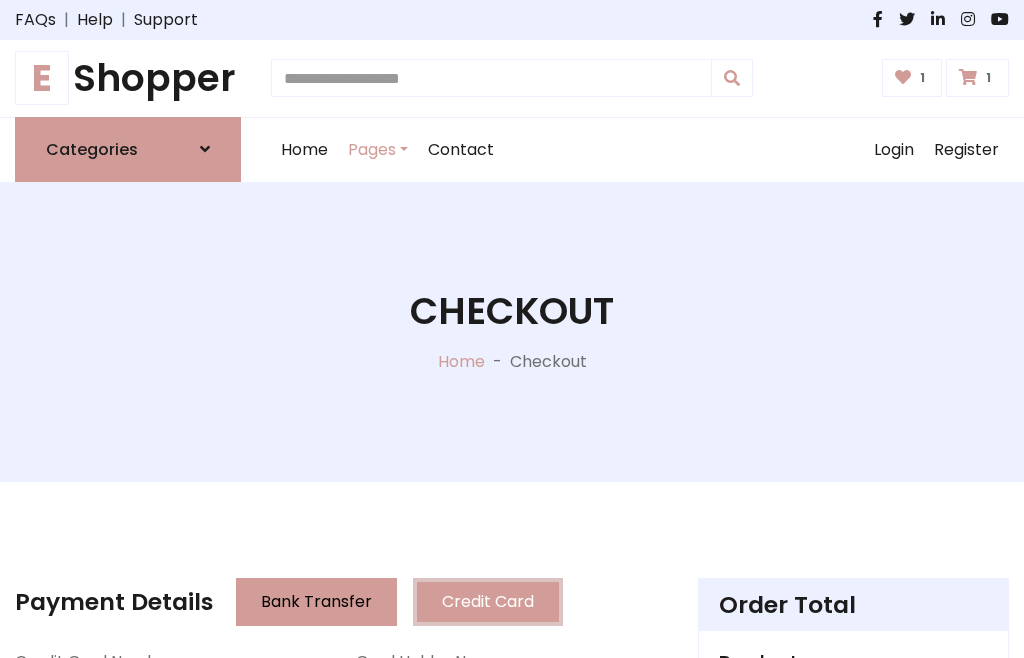 click on "E" at bounding box center [42, 78] 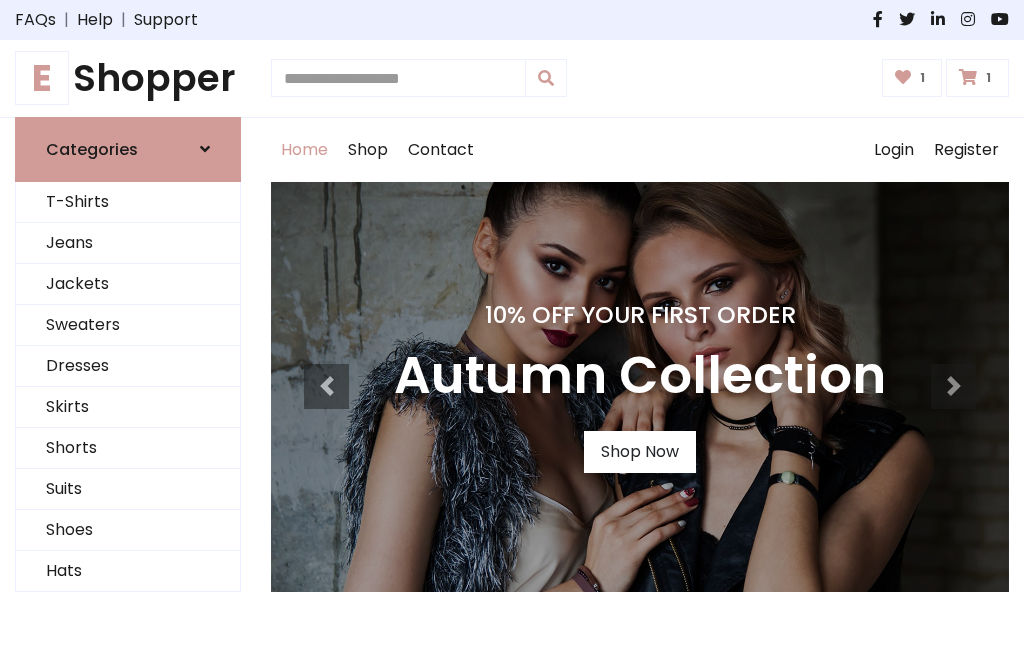 scroll, scrollTop: 0, scrollLeft: 0, axis: both 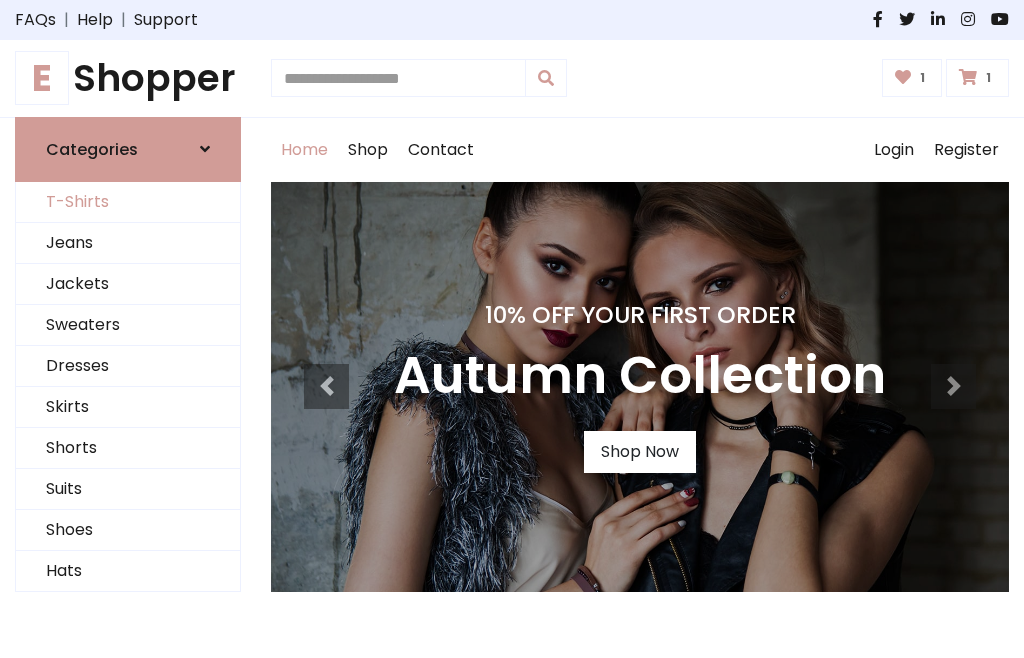 click on "T-Shirts" at bounding box center (128, 202) 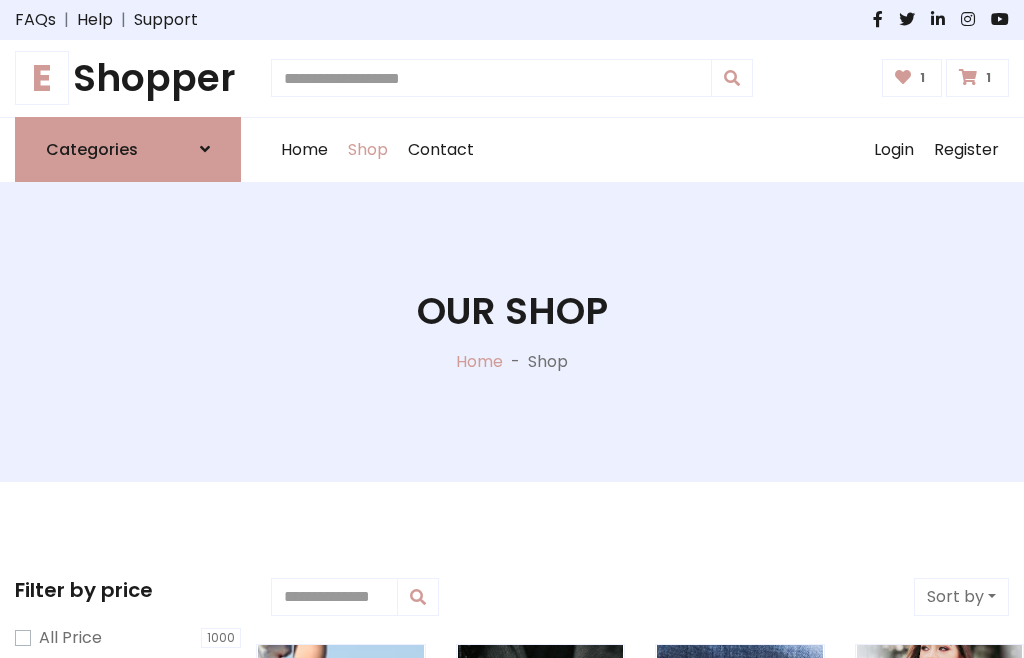 scroll, scrollTop: 0, scrollLeft: 0, axis: both 